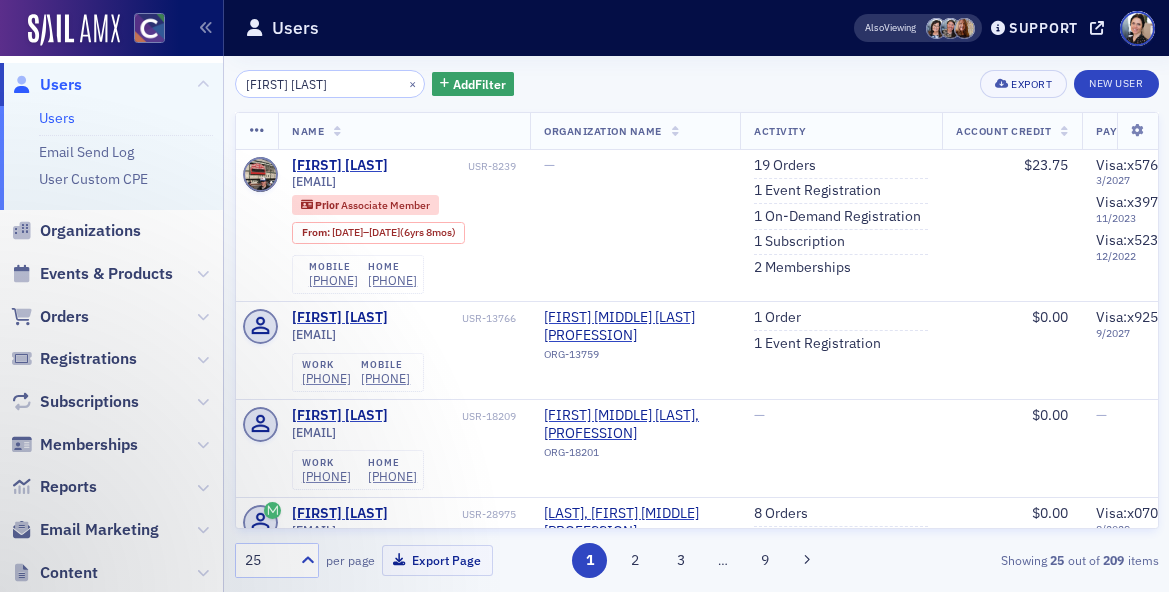 scroll, scrollTop: 0, scrollLeft: 0, axis: both 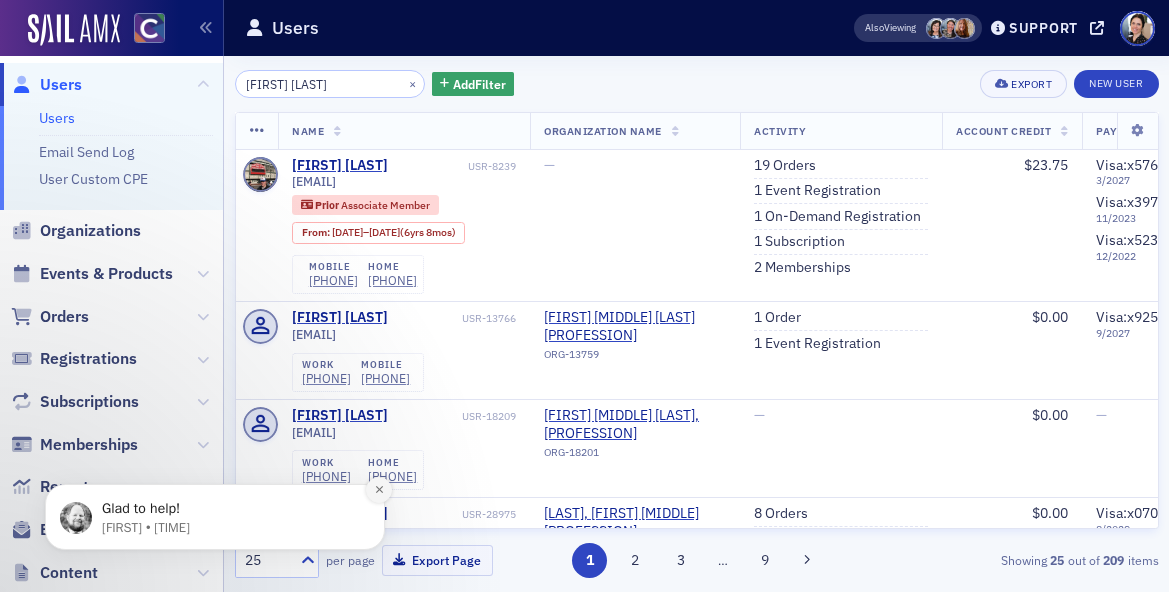 click 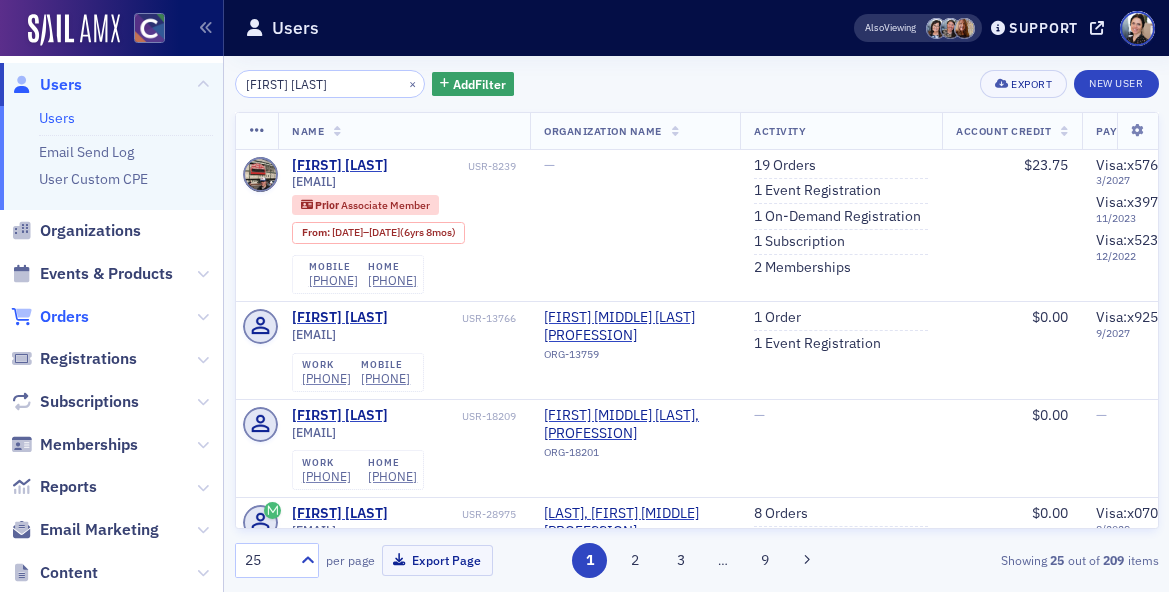 click on "Orders" 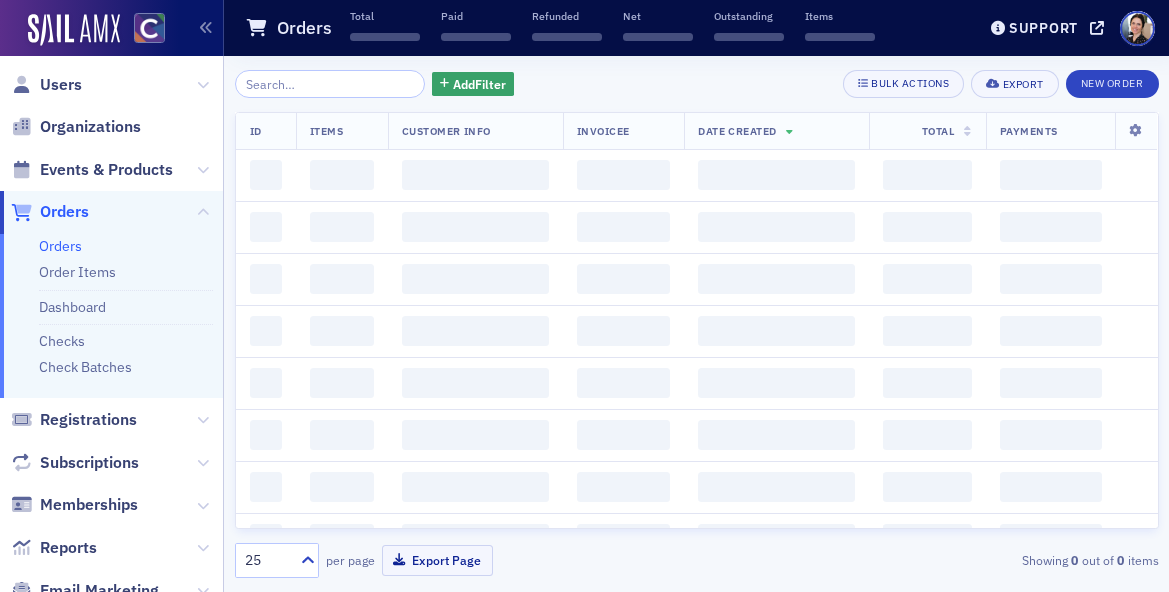 scroll, scrollTop: 0, scrollLeft: 0, axis: both 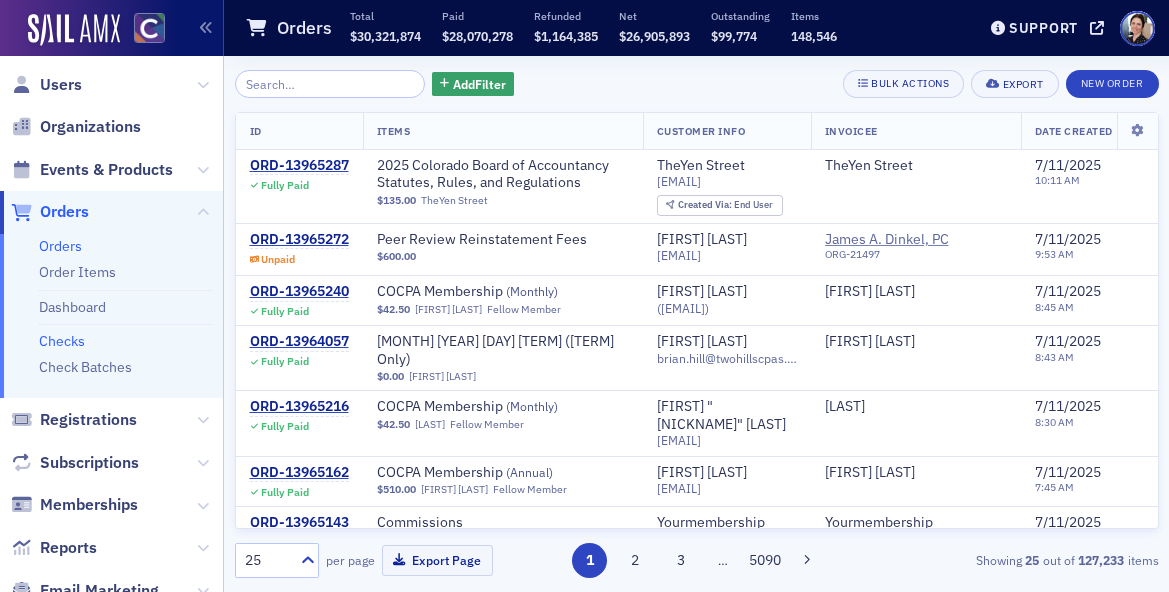 click on "Checks" 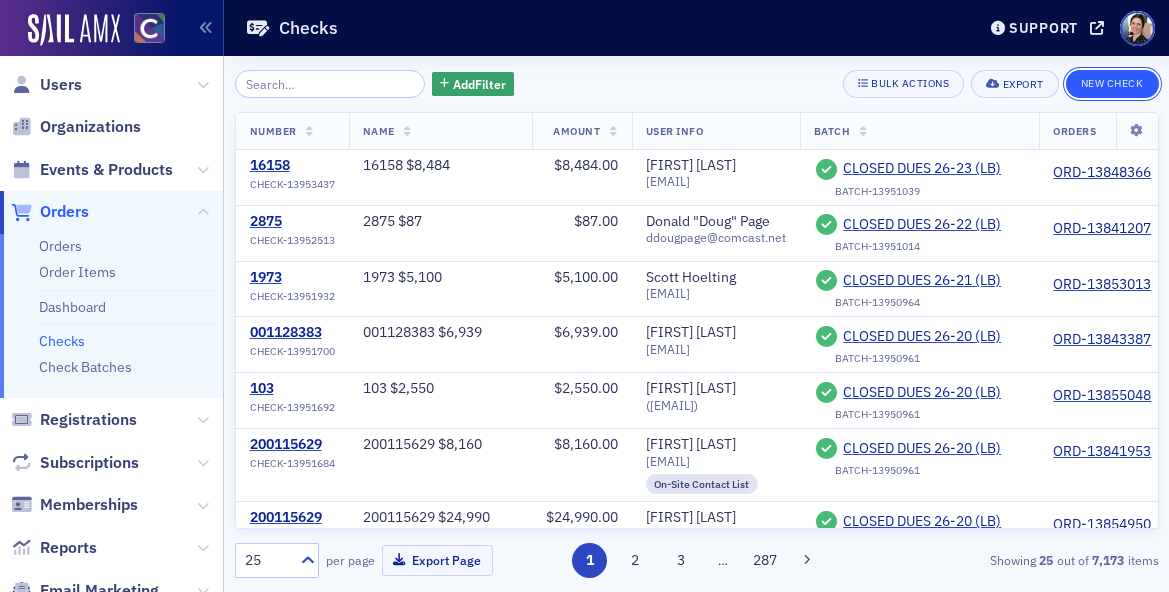 click on "New Check" 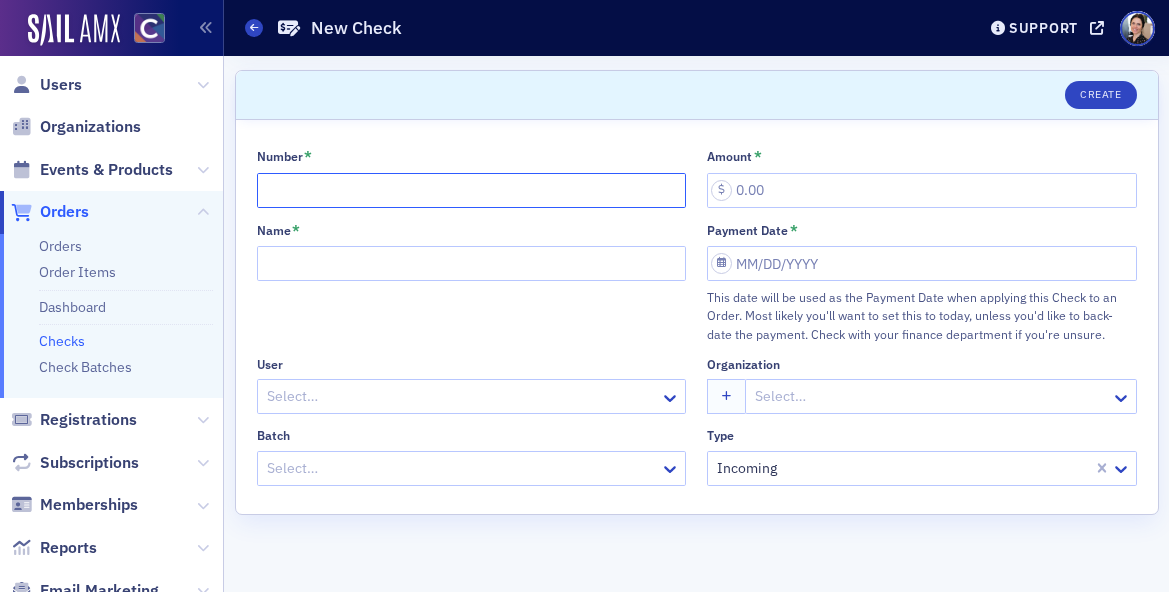 click on "Number *" 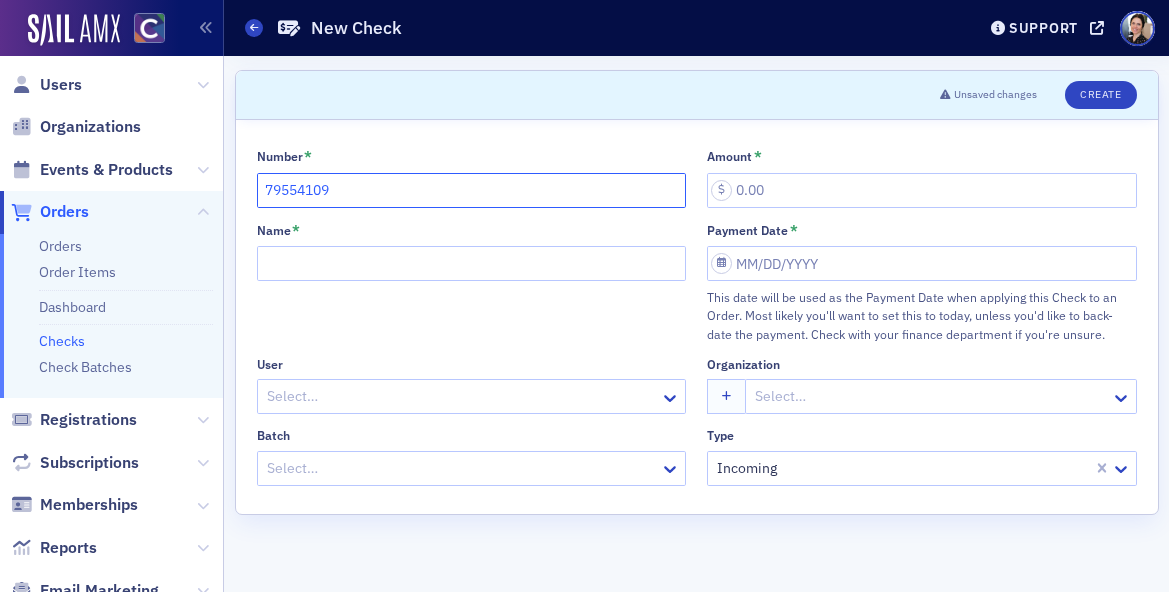 type on "79554109" 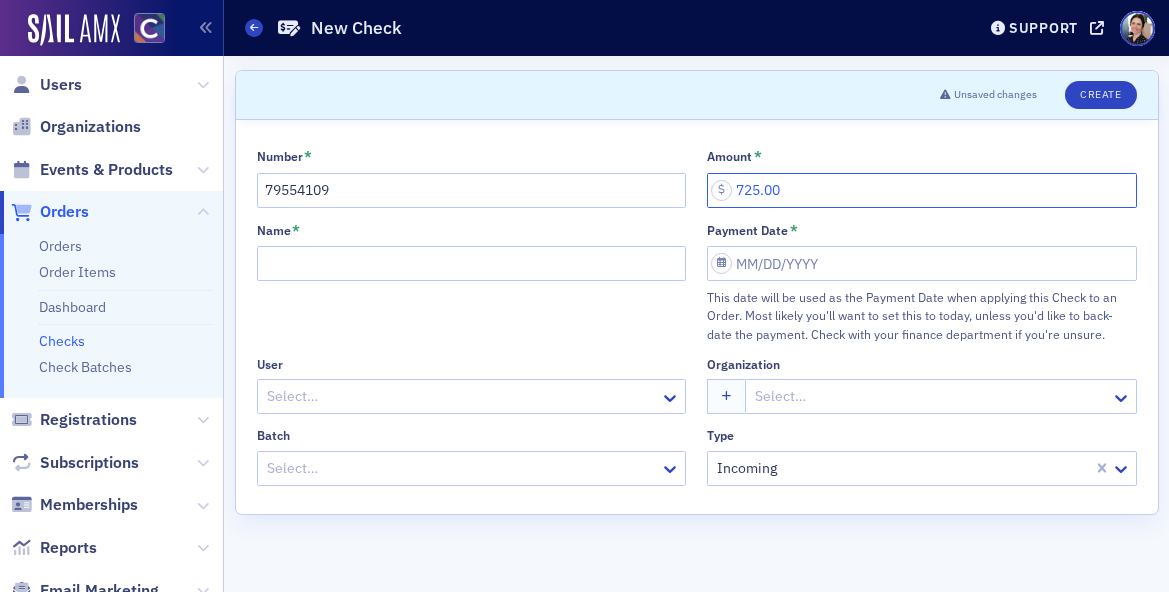 type on "725.00" 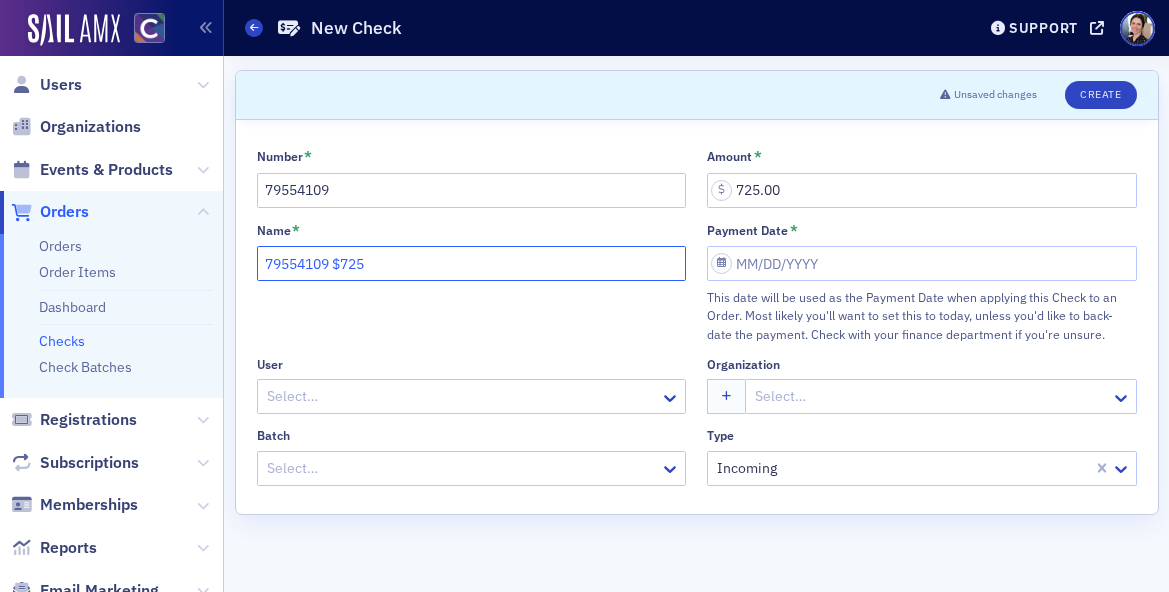 type on "79554109 $725" 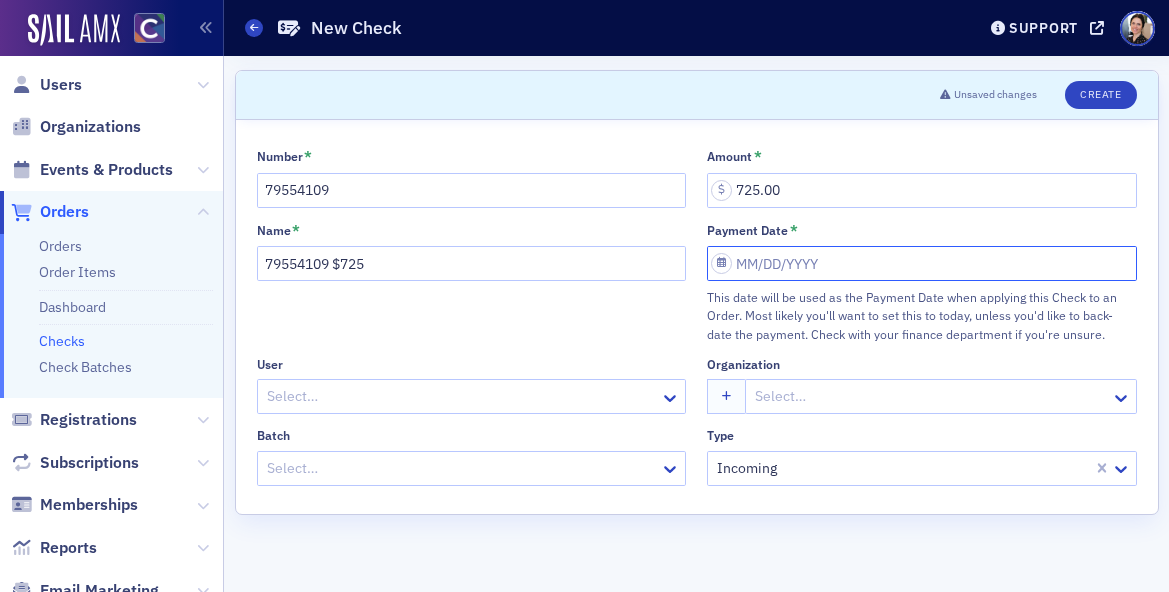 select on "6" 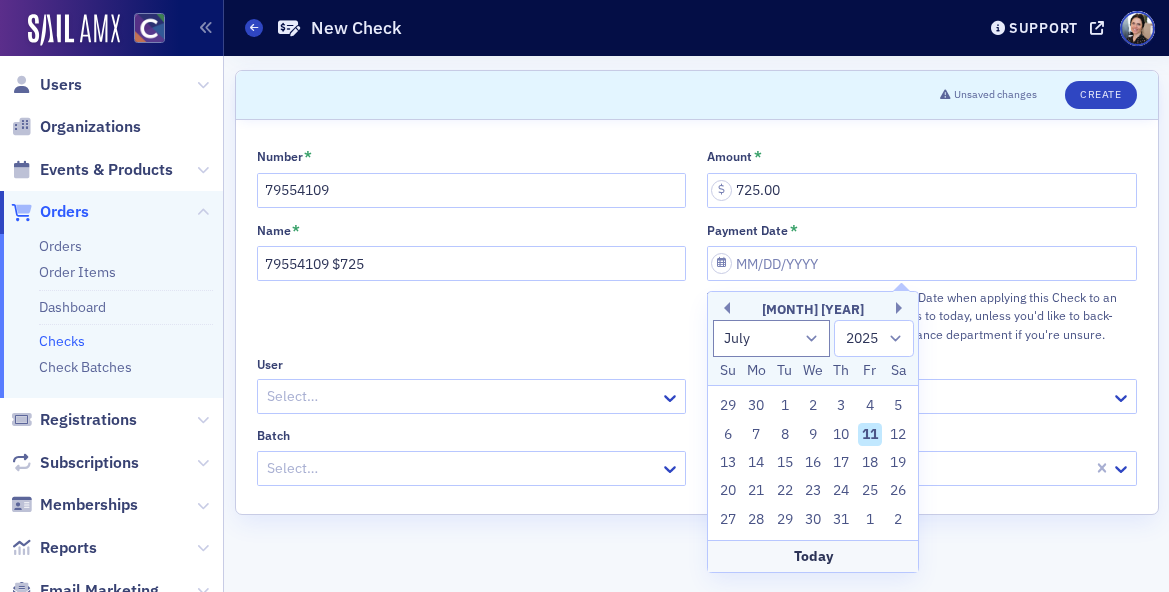 click on "1" at bounding box center [785, 406] 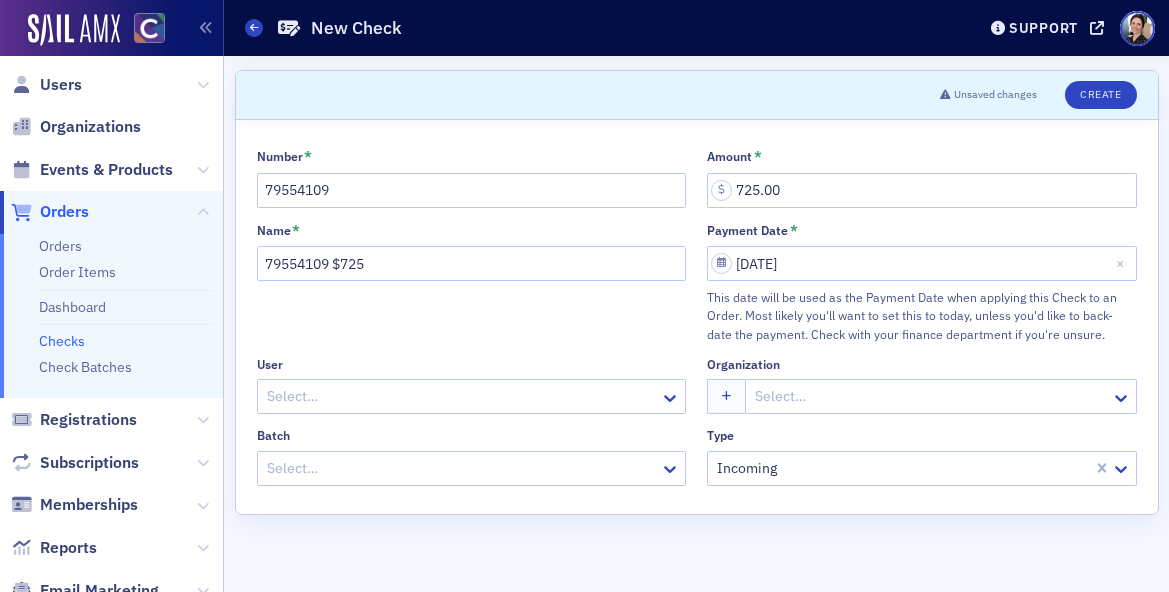 click 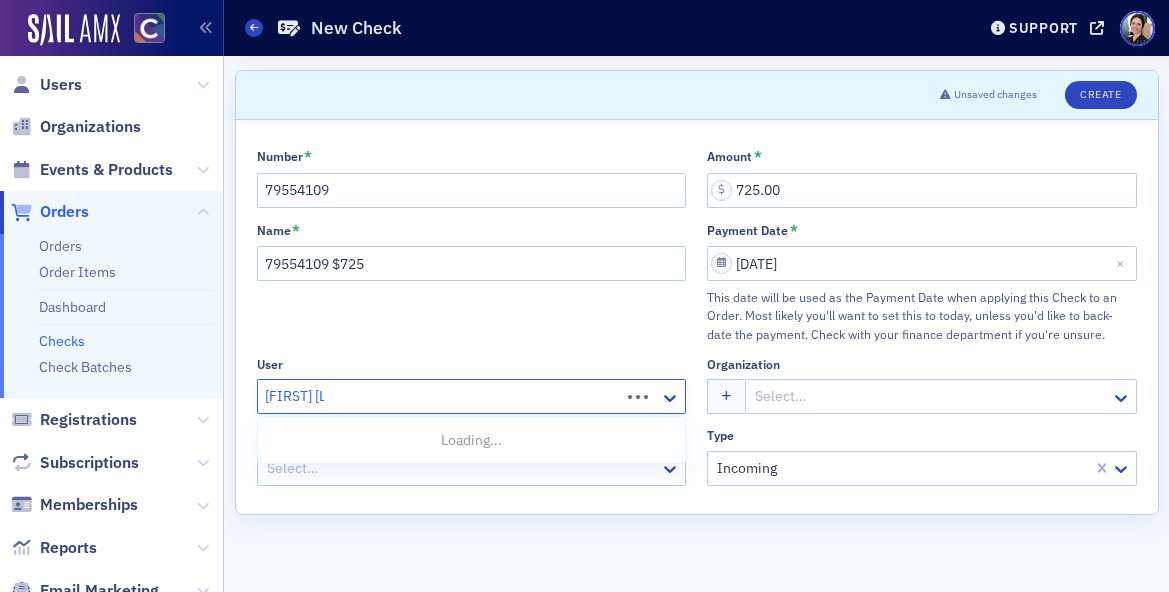 type on "[FIRST] [LAST]" 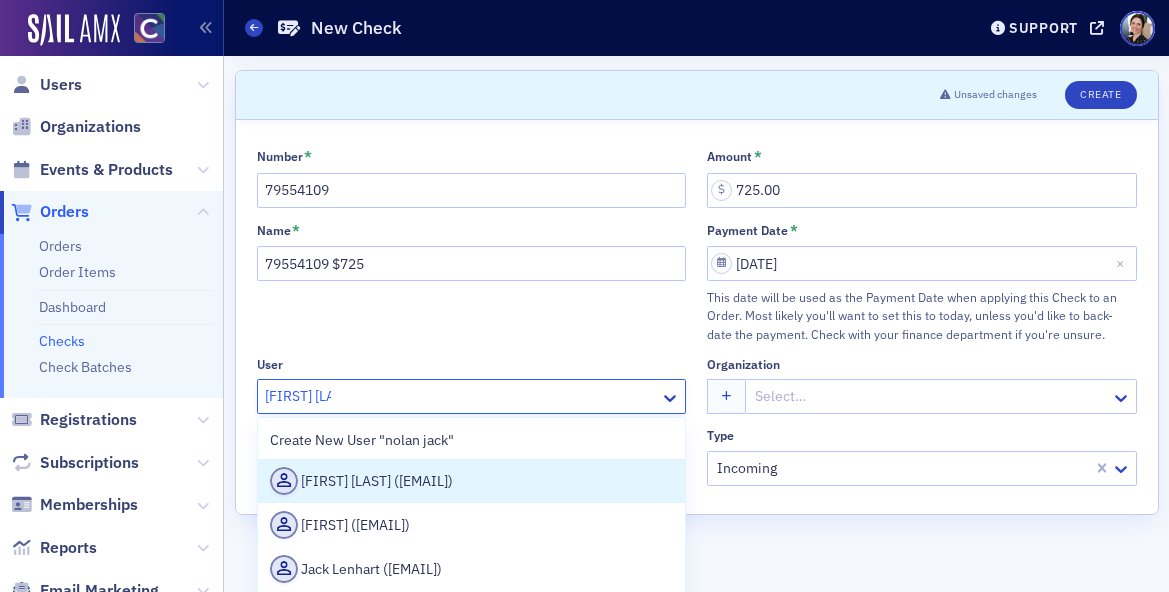click on "[FIRST] [LAST] ([EMAIL])" at bounding box center (472, 481) 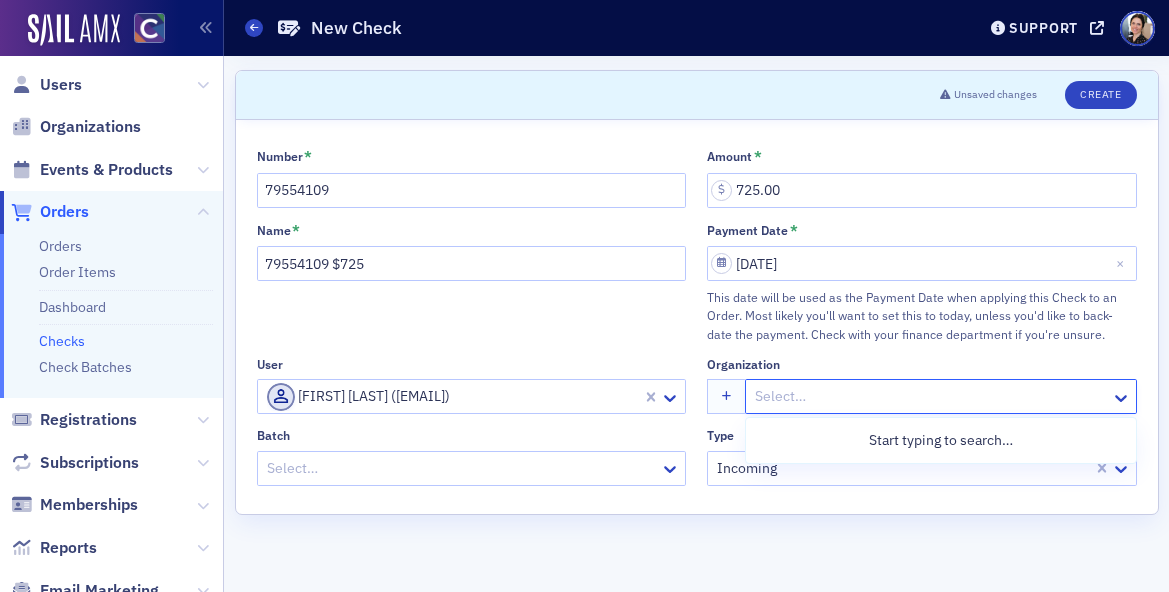 click 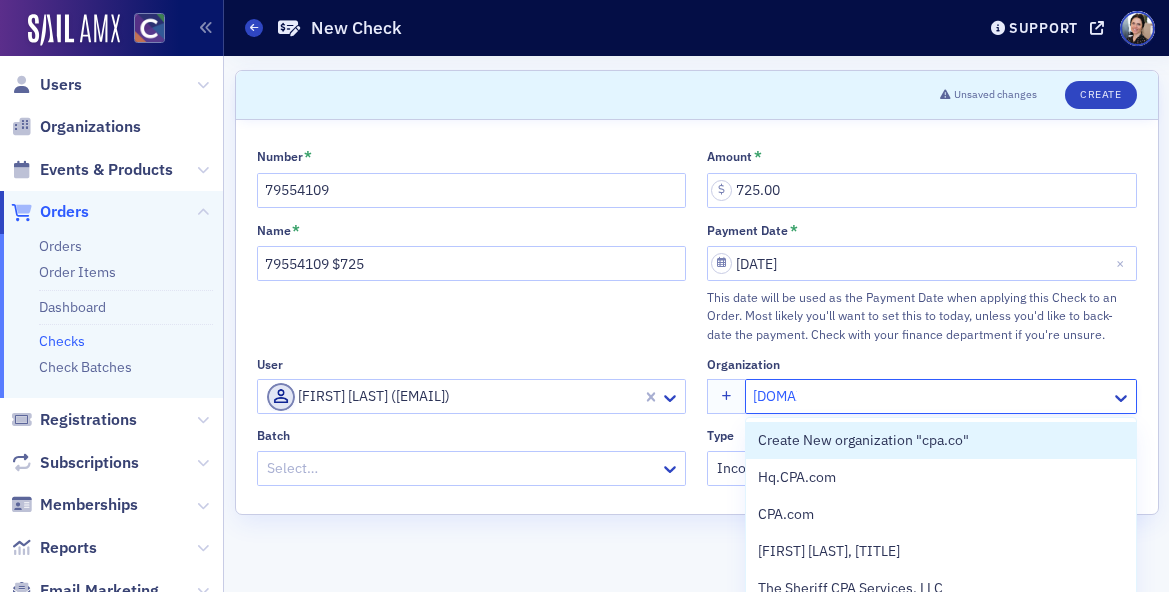 type on "cpa.com" 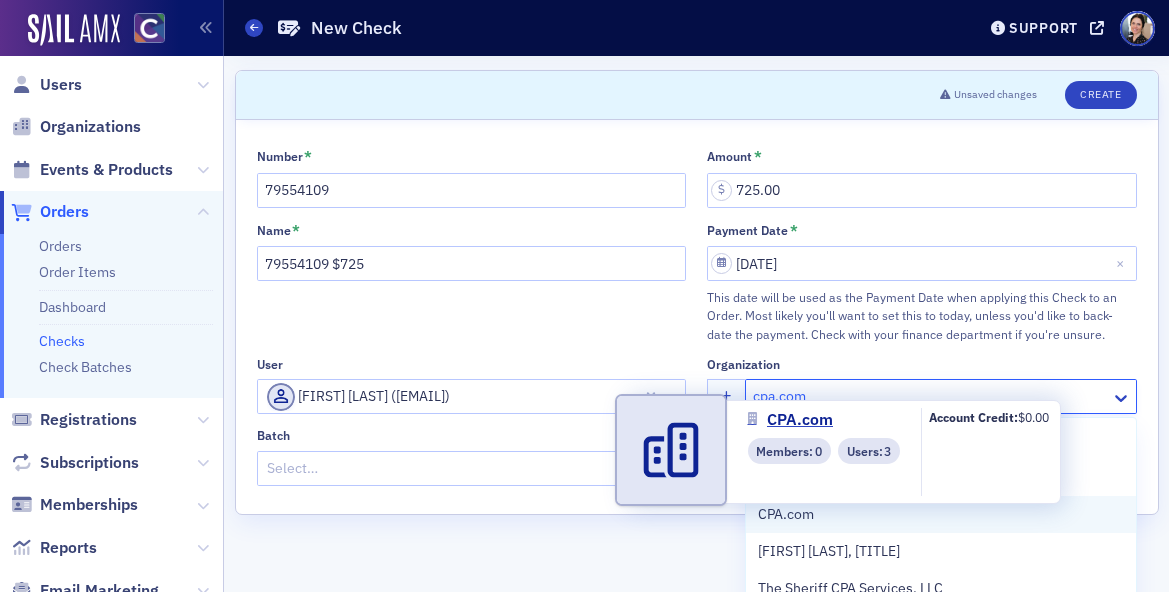 click on "CPA.com" at bounding box center [849, 514] 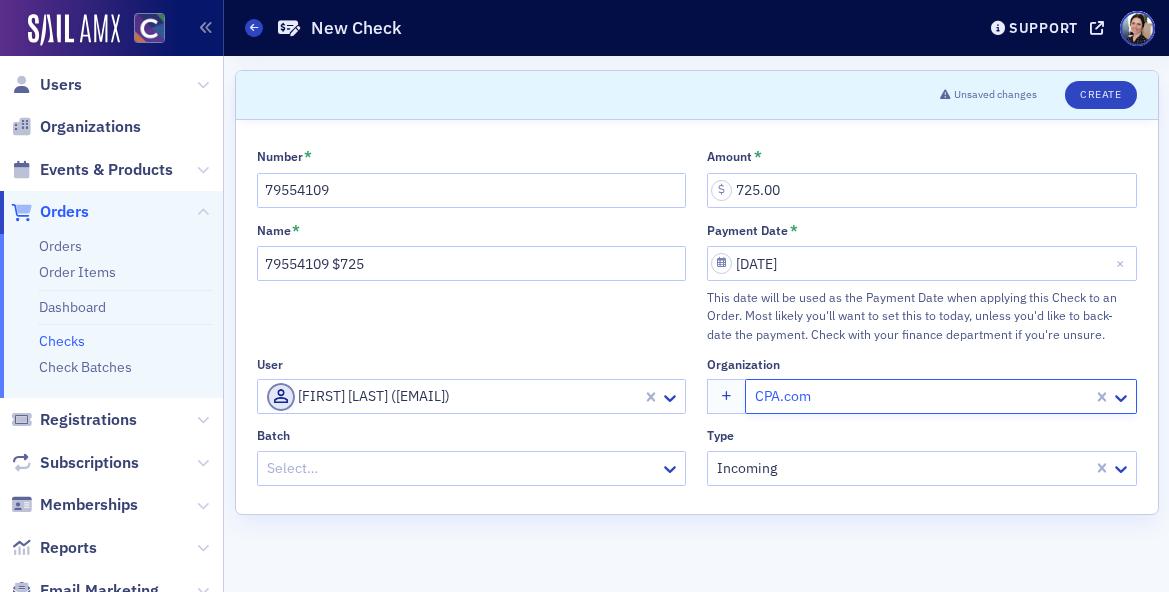 click 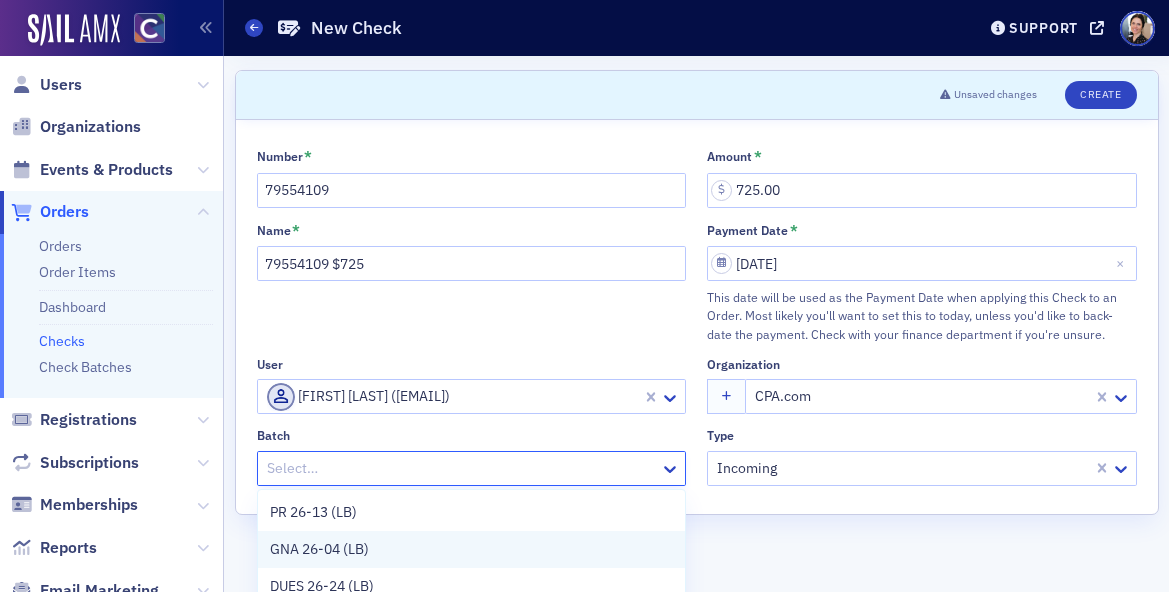 click on "GNA 26-04 (LB)" at bounding box center (319, 549) 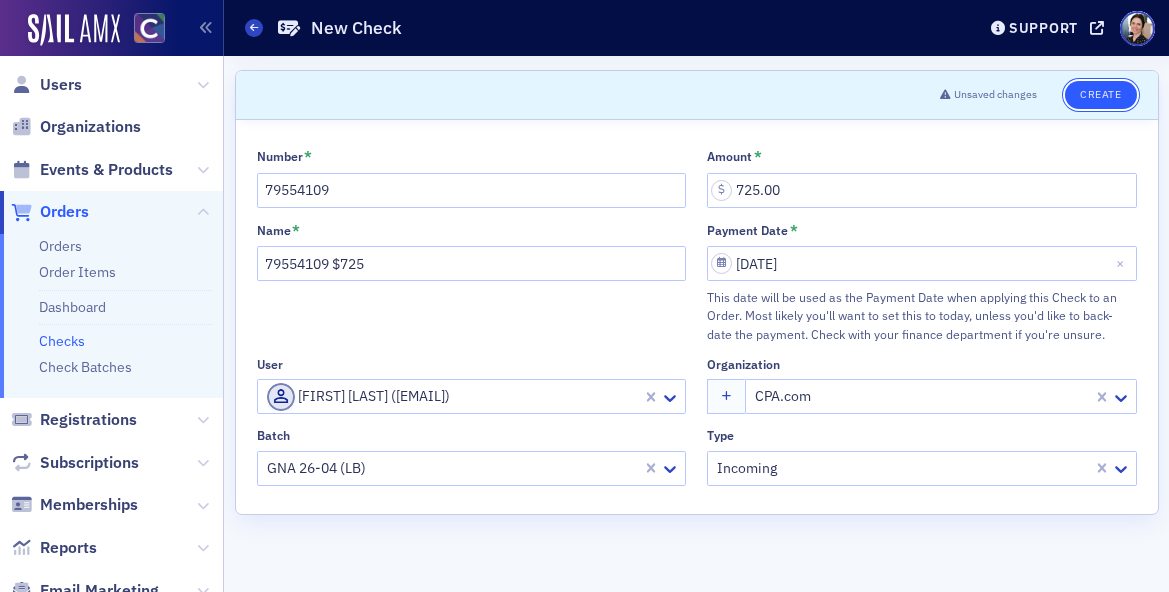 click on "Create" 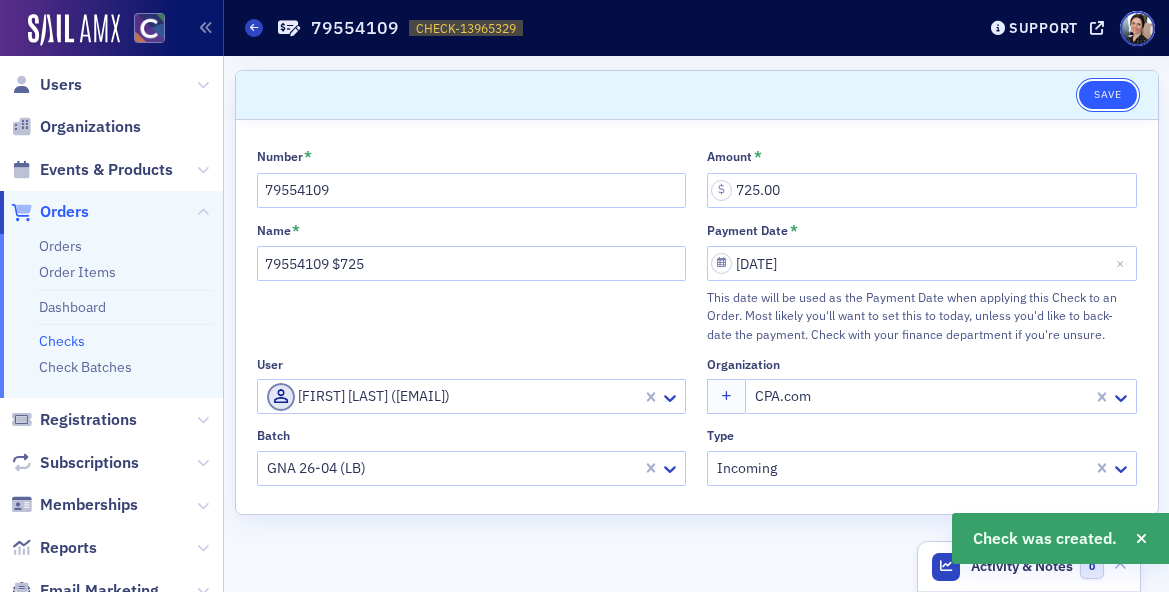 click on "Save" 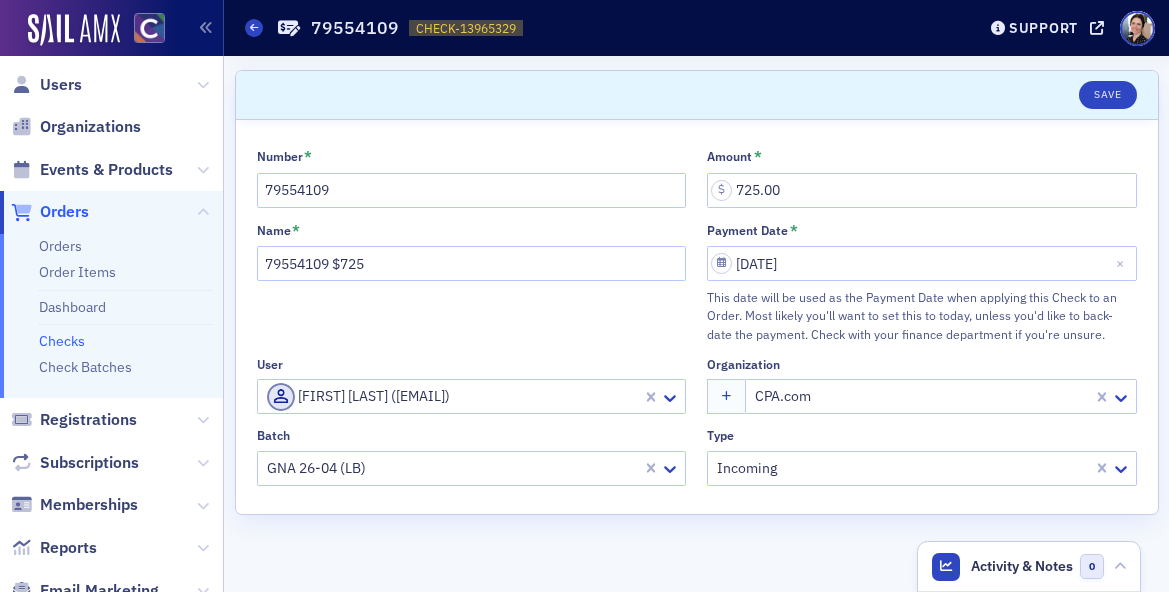 click on "Checks" 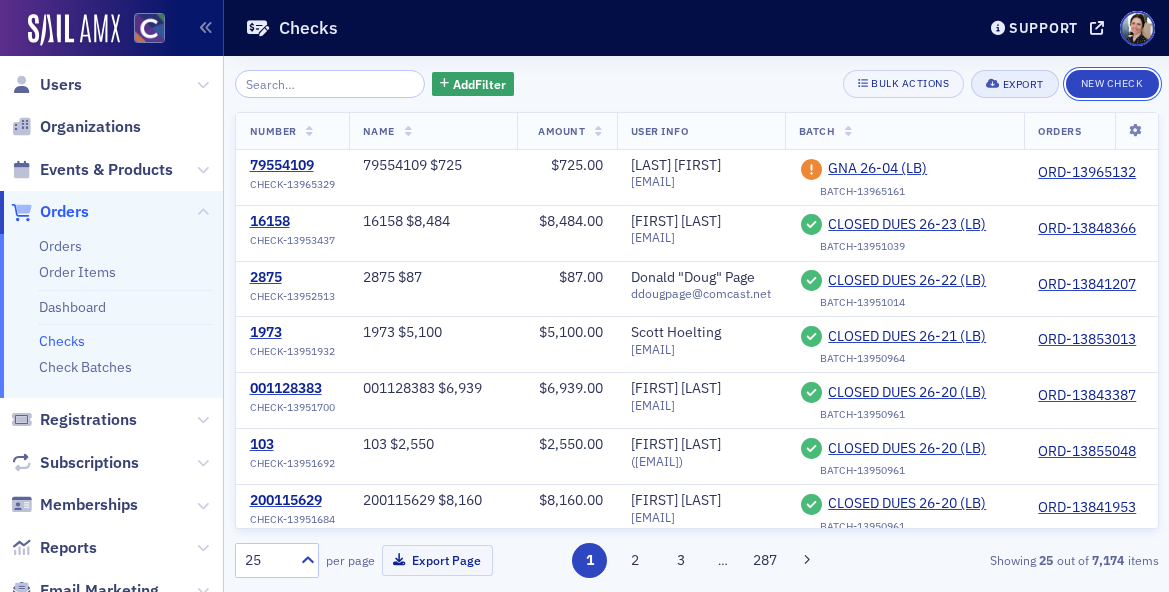 drag, startPoint x: 1128, startPoint y: 75, endPoint x: 987, endPoint y: 95, distance: 142.41138 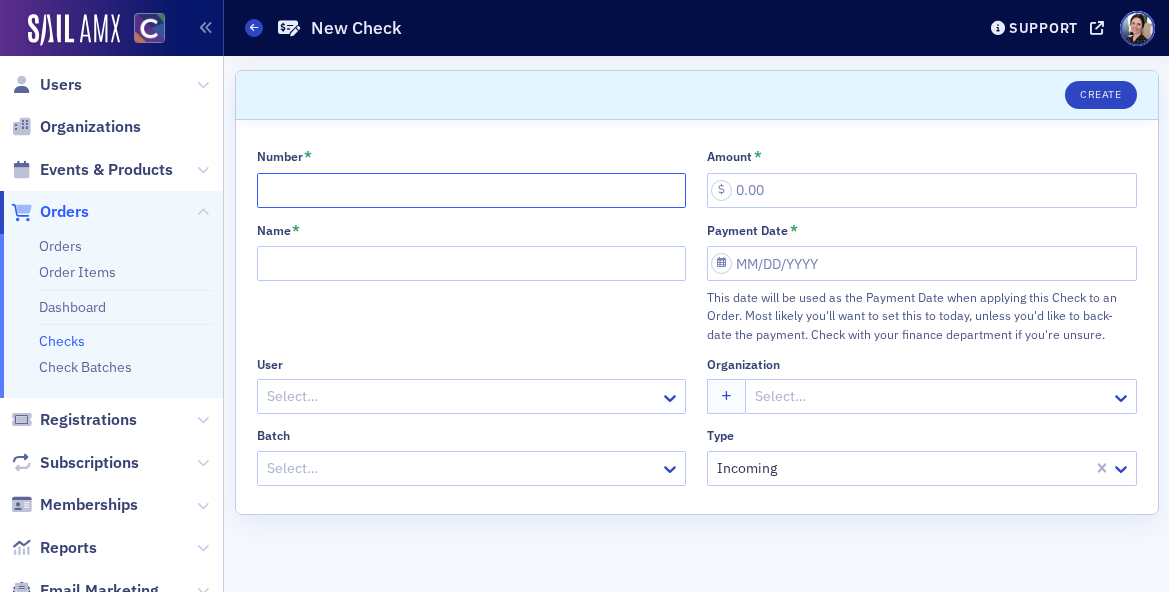 click on "Number *" 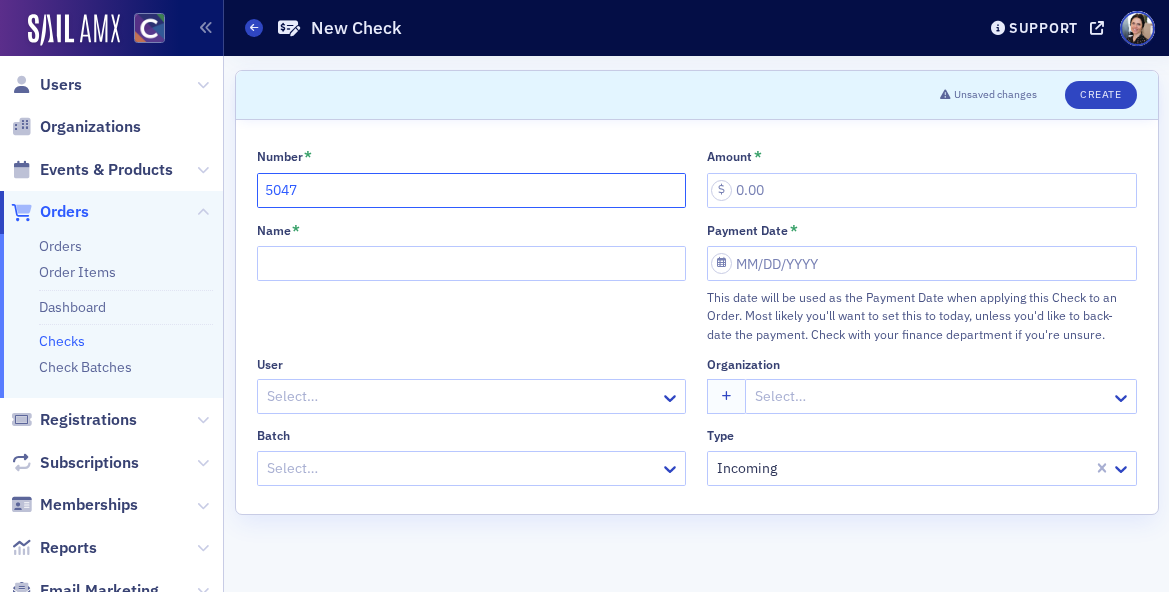 type on "5047" 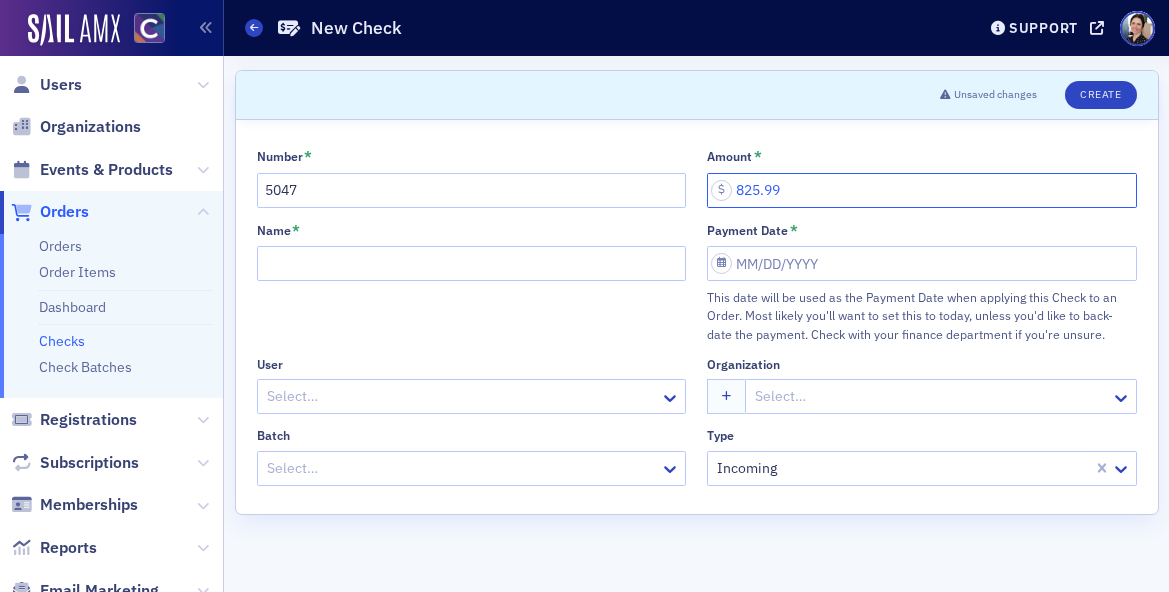 type on "825.99" 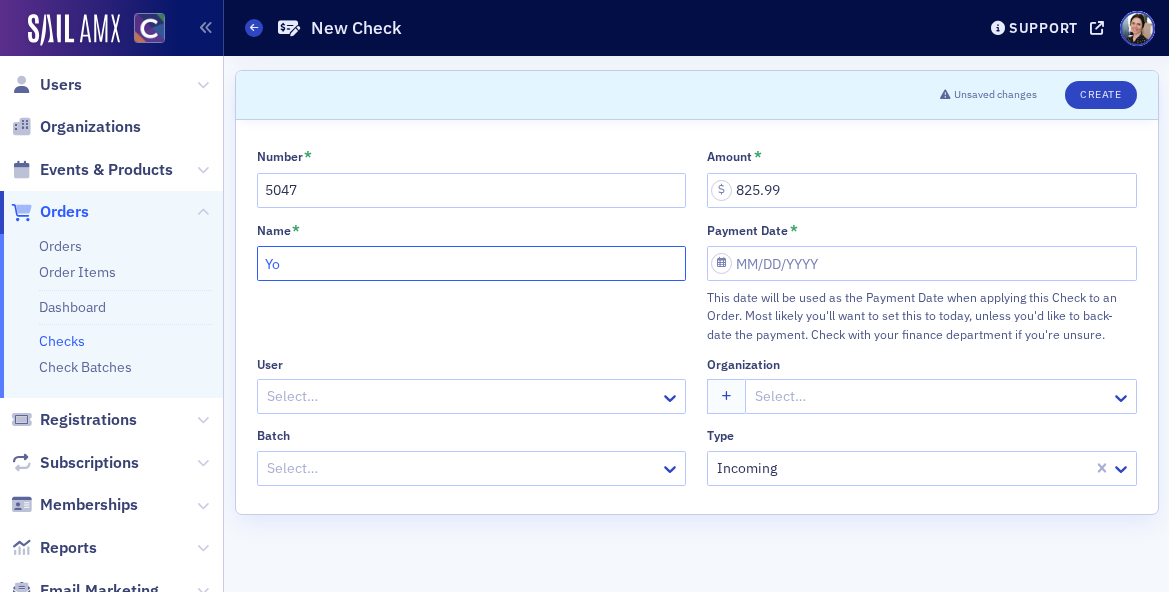 type on "Y" 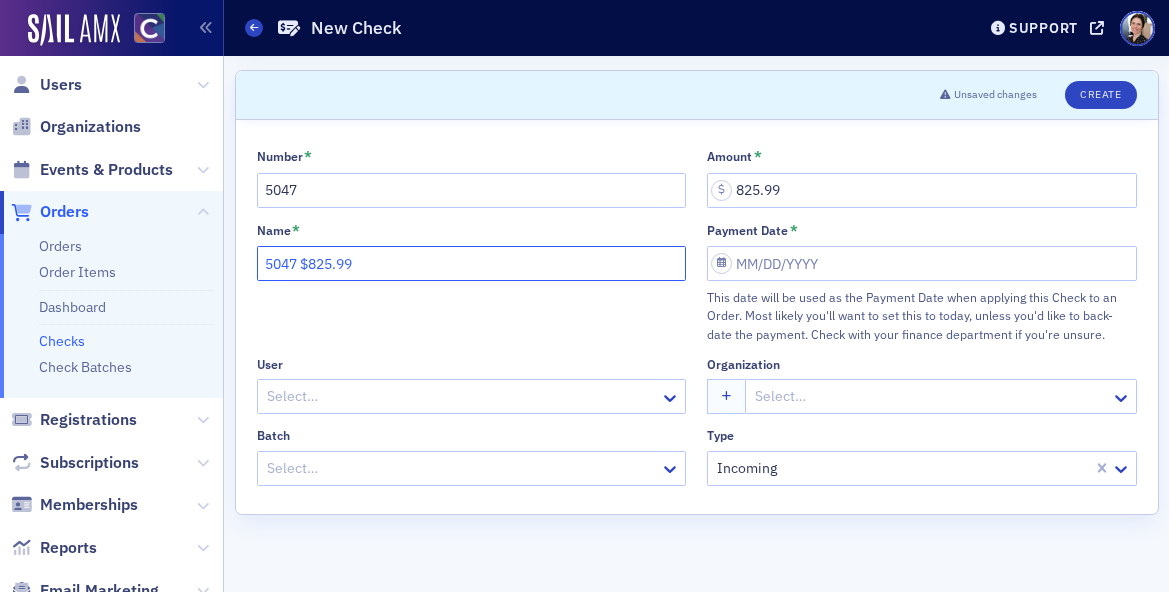 type on "5047 $825.99" 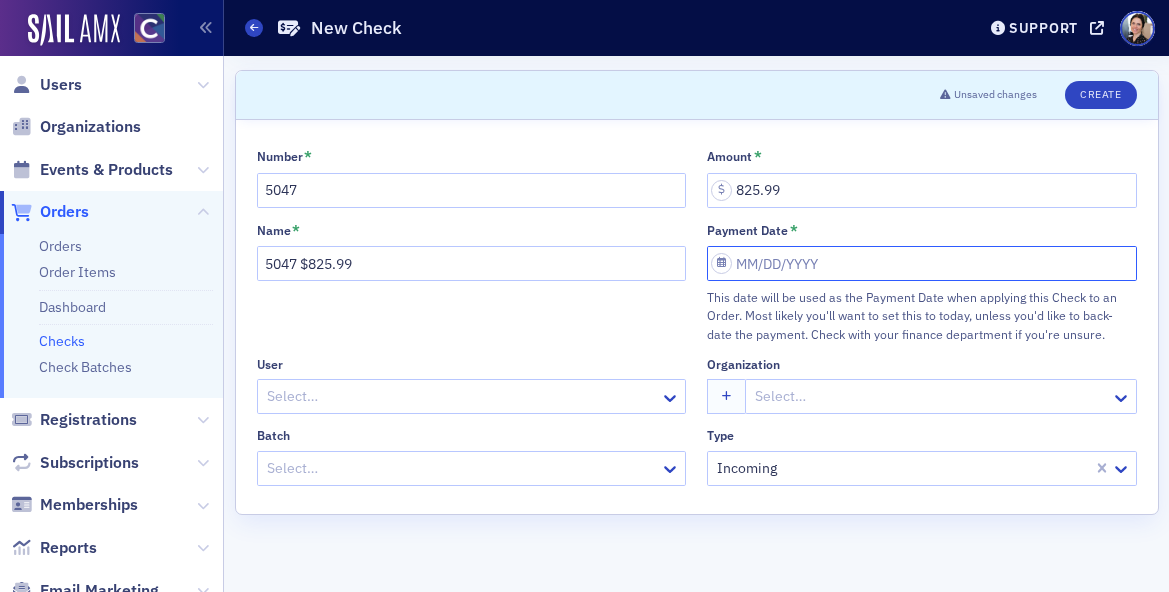select on "6" 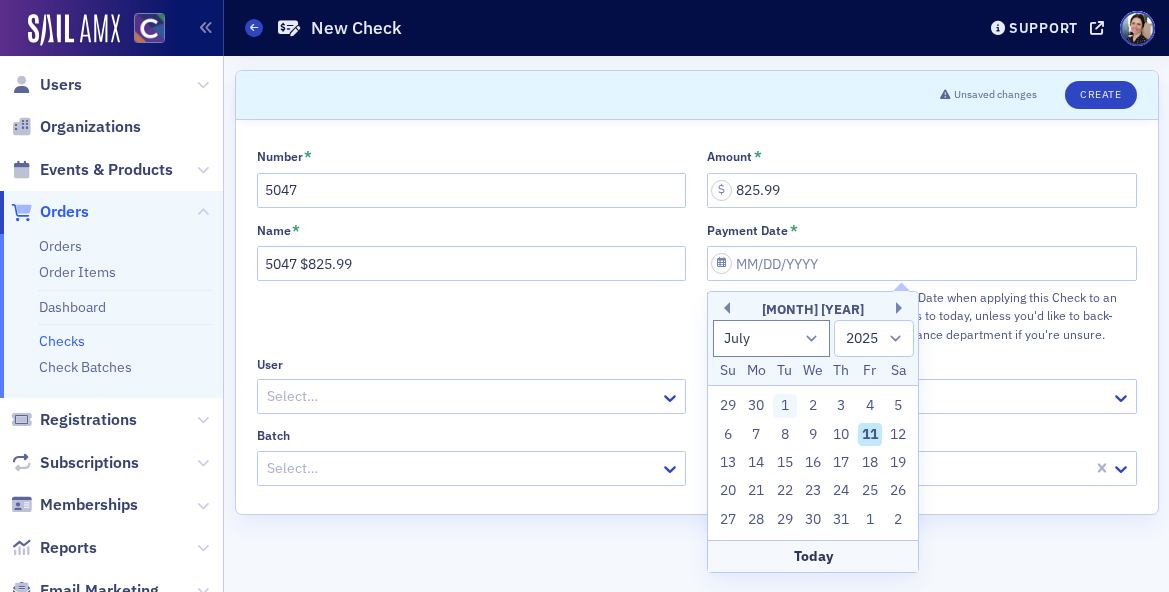click on "1" at bounding box center [785, 406] 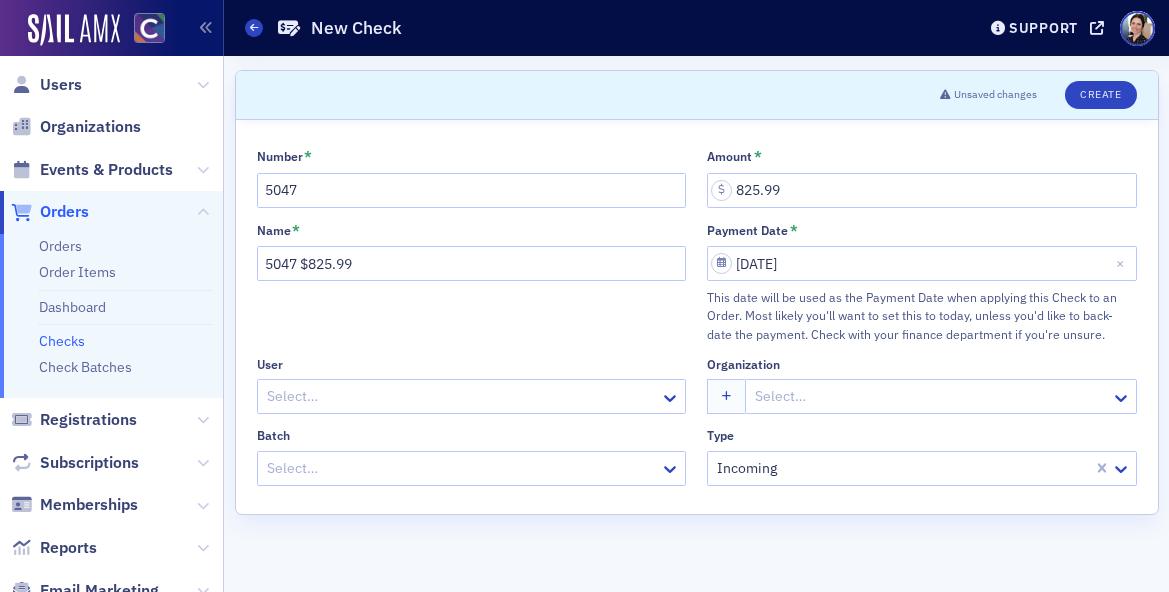 click 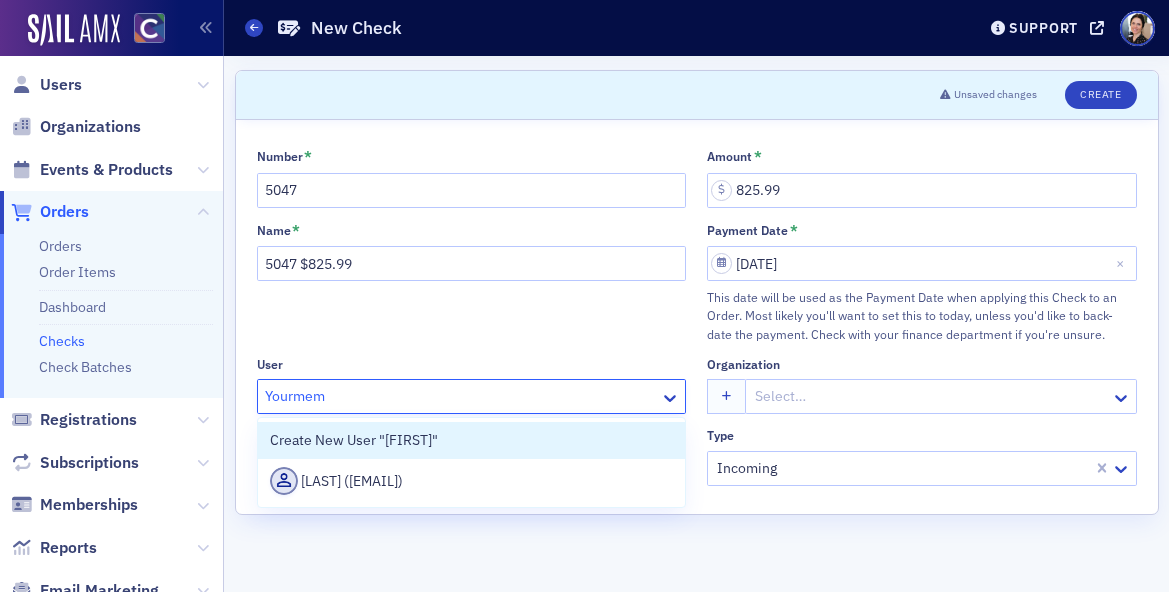 type on "[LAST]" 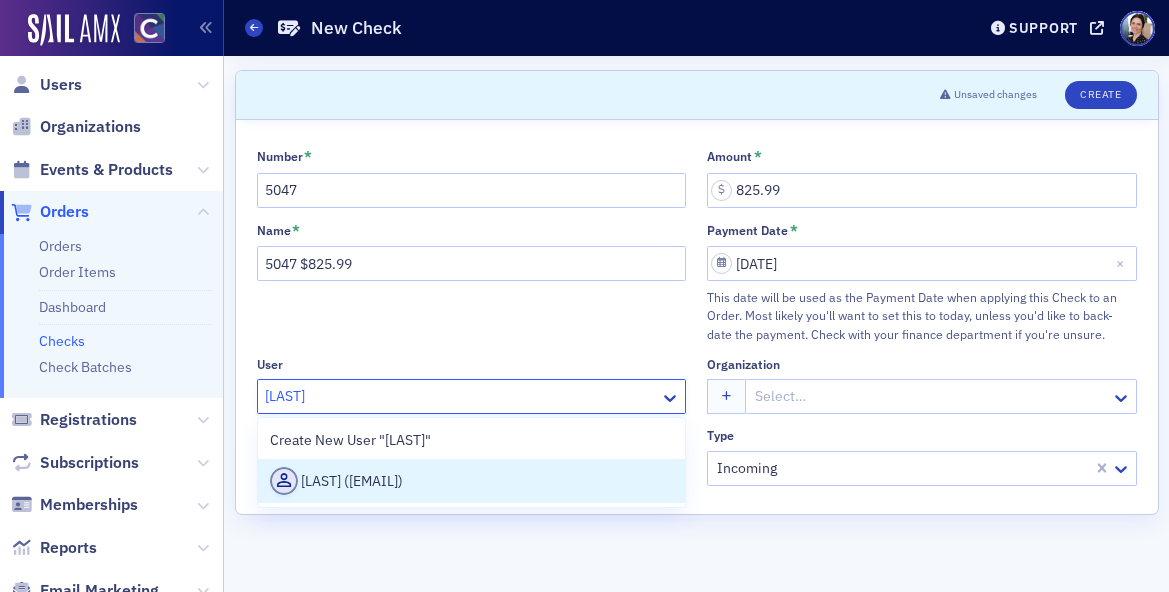 click on "[LAST] ([EMAIL])" at bounding box center [472, 481] 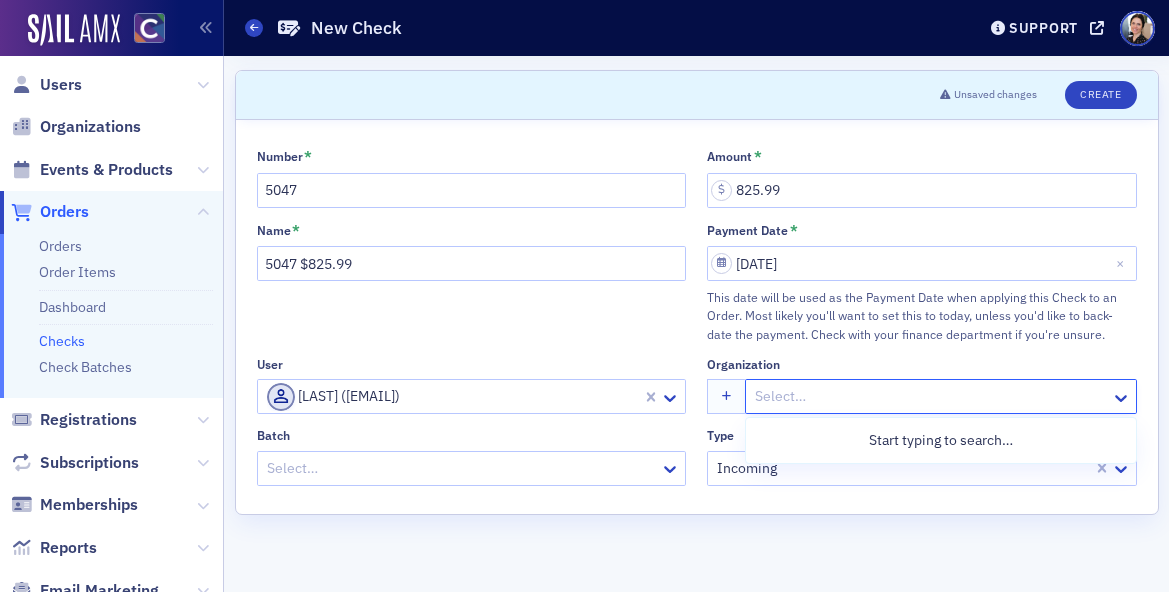 click 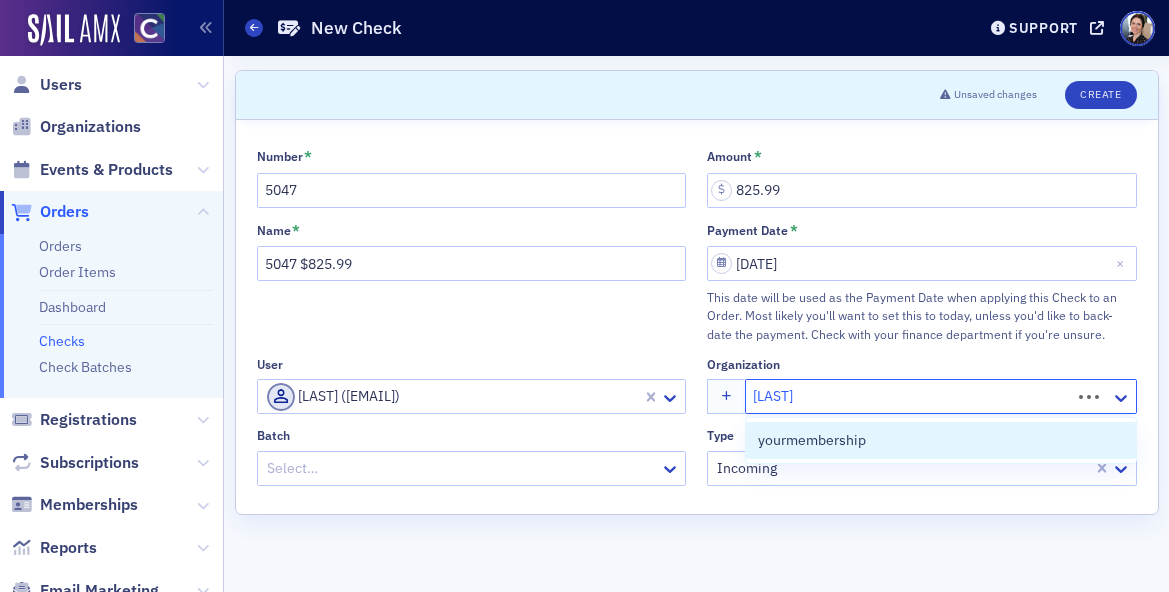 type on "Yourmembers" 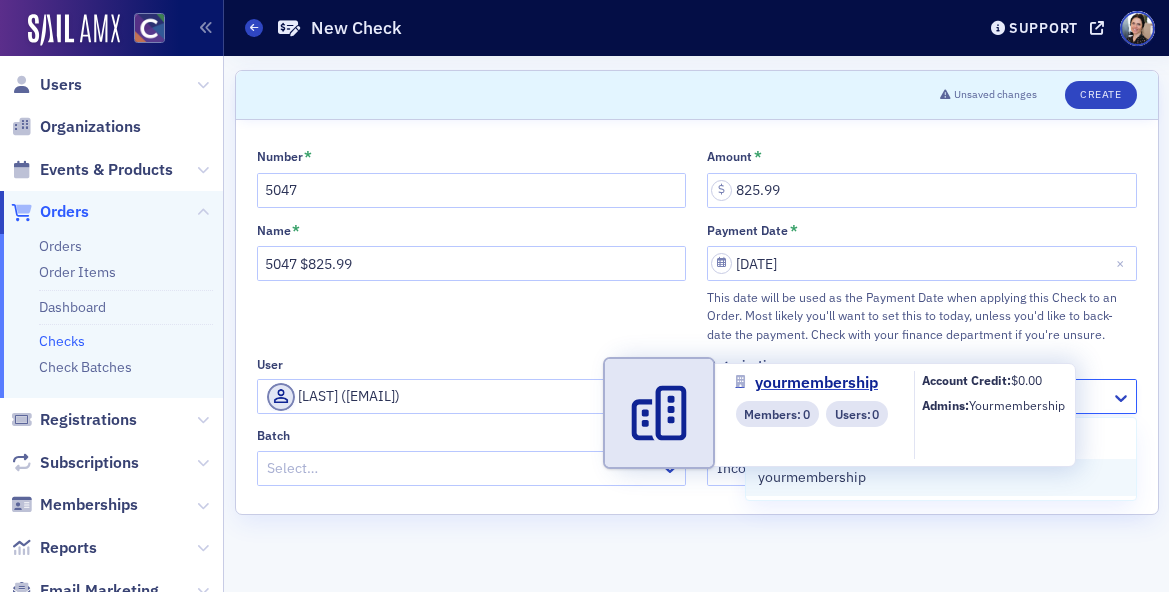 click on "yourmembership" at bounding box center [849, 477] 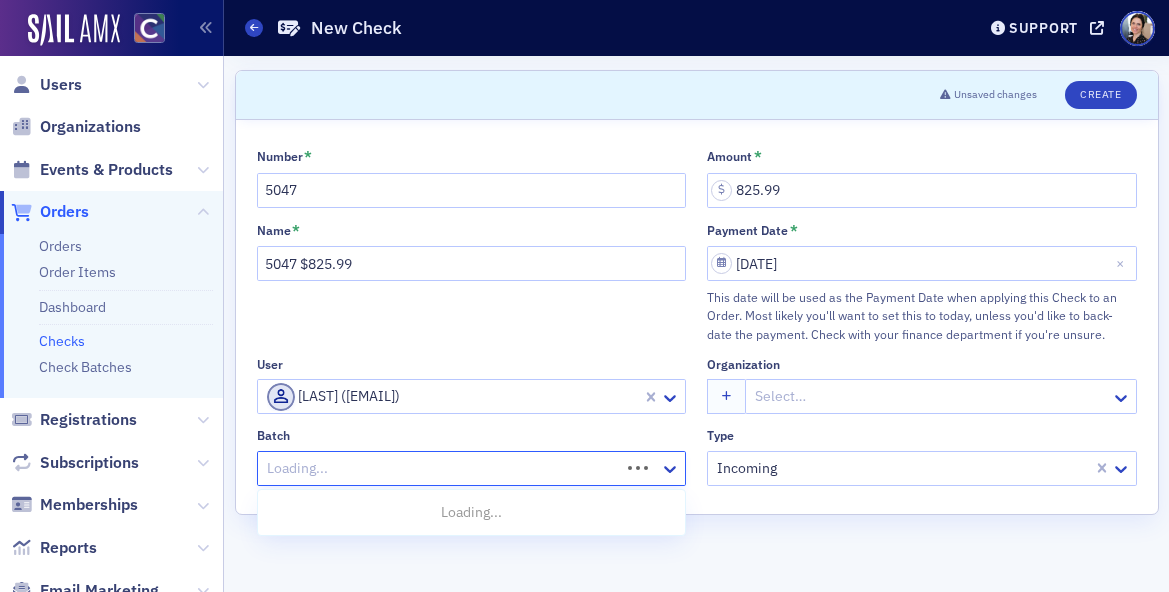 click 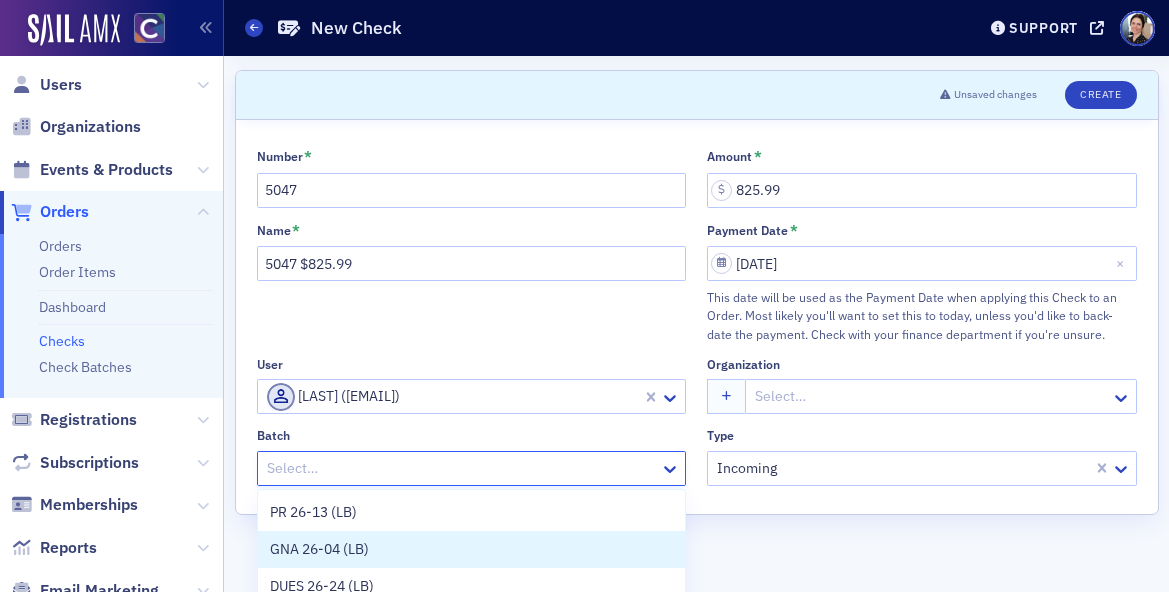 drag, startPoint x: 332, startPoint y: 546, endPoint x: 354, endPoint y: 535, distance: 24.596748 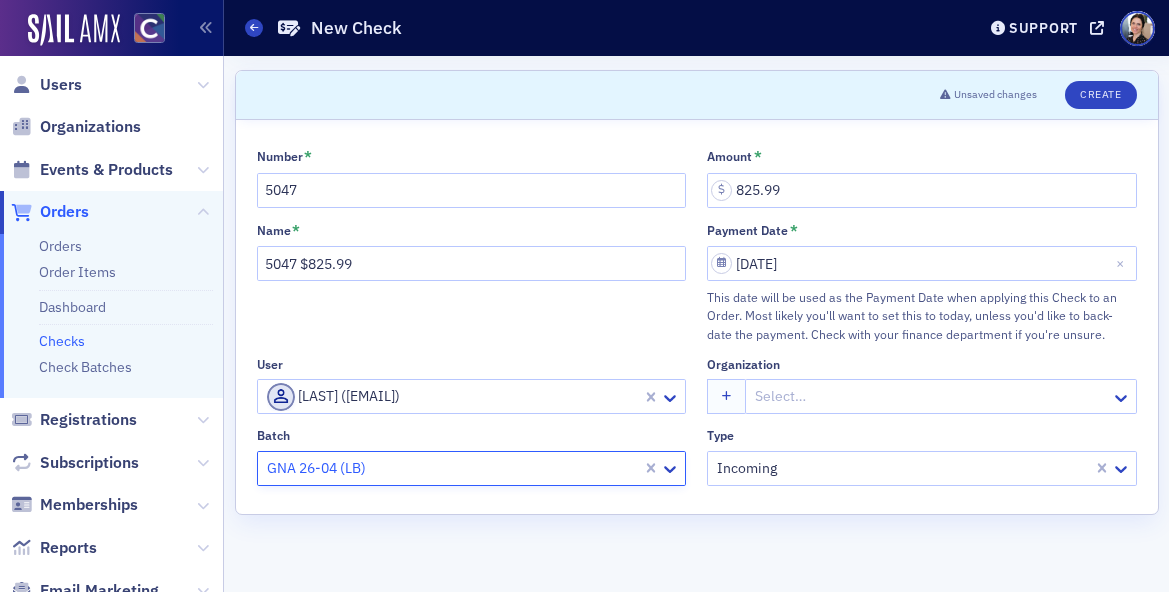 click 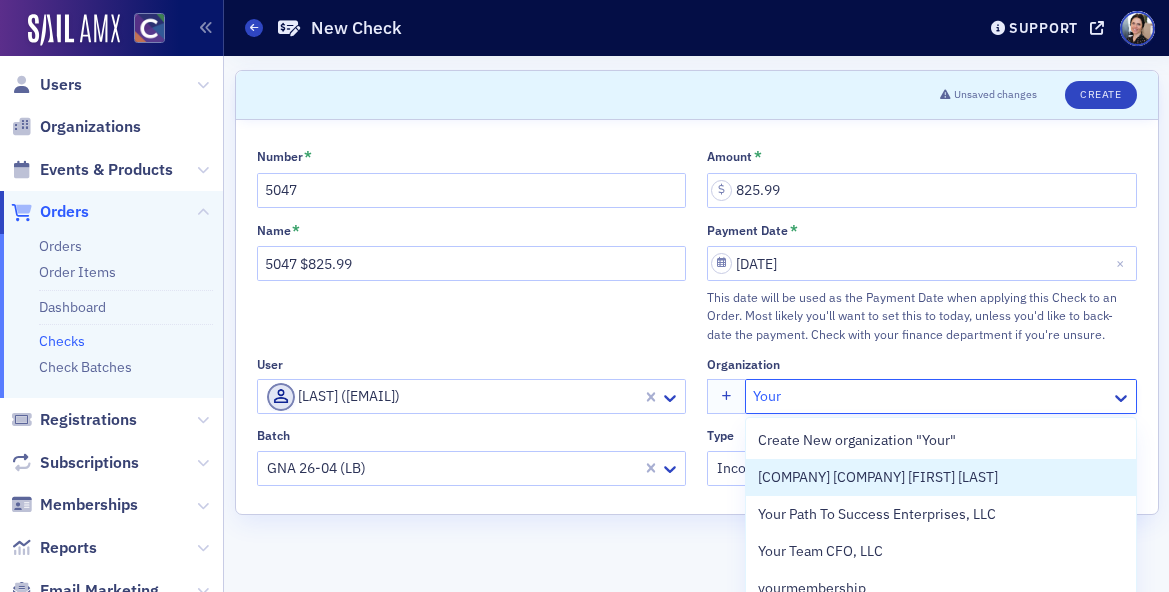 type on "[LAST]" 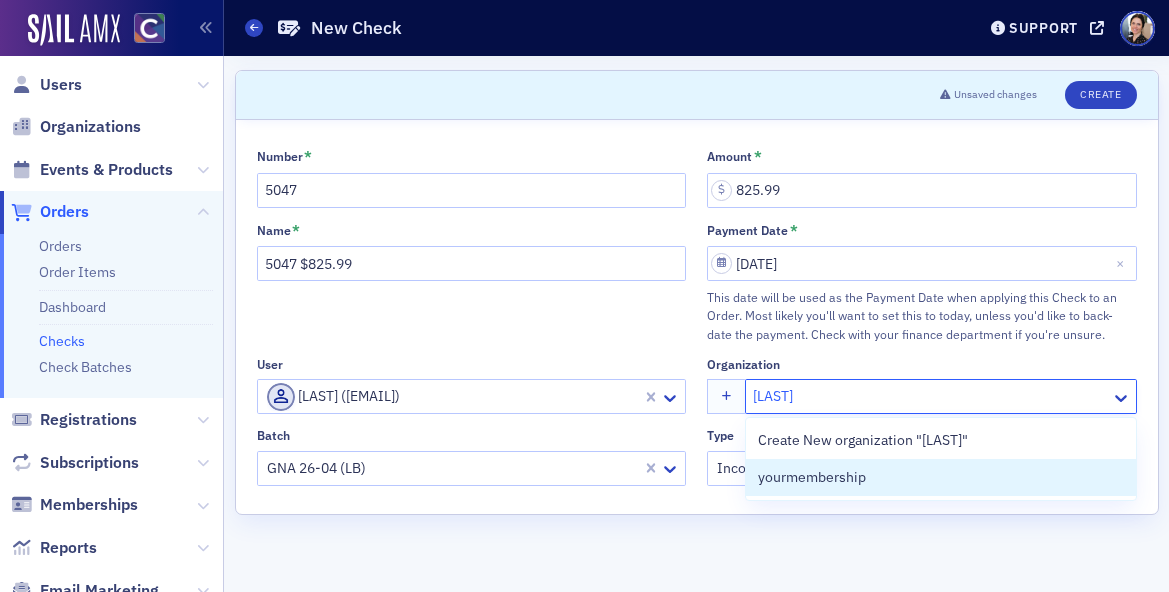 drag, startPoint x: 853, startPoint y: 484, endPoint x: 840, endPoint y: 462, distance: 25.553865 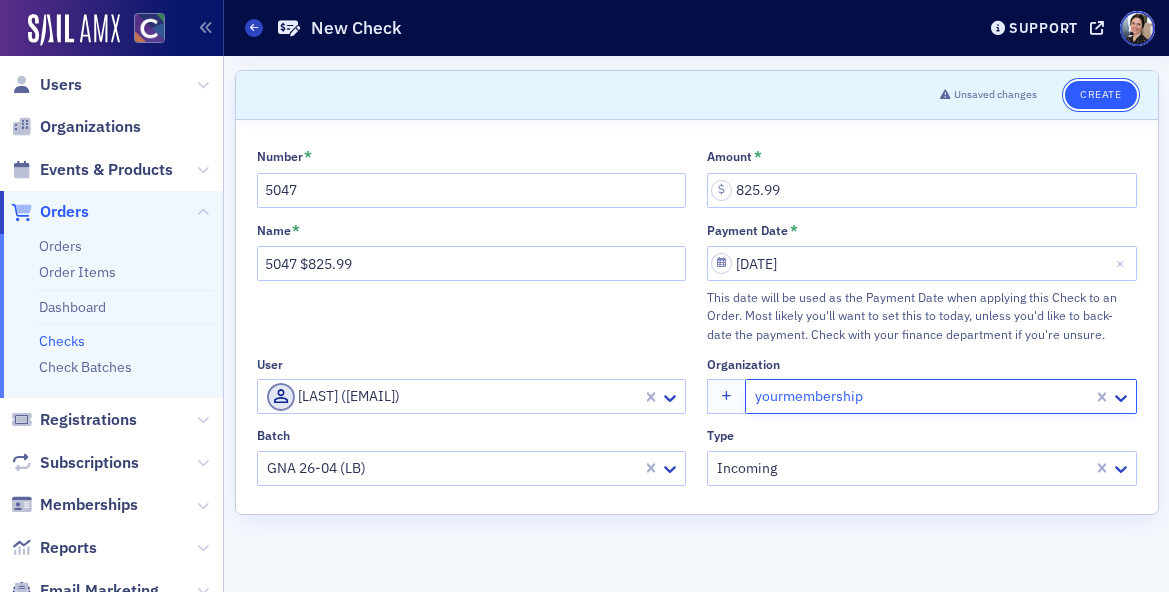 click on "Create" 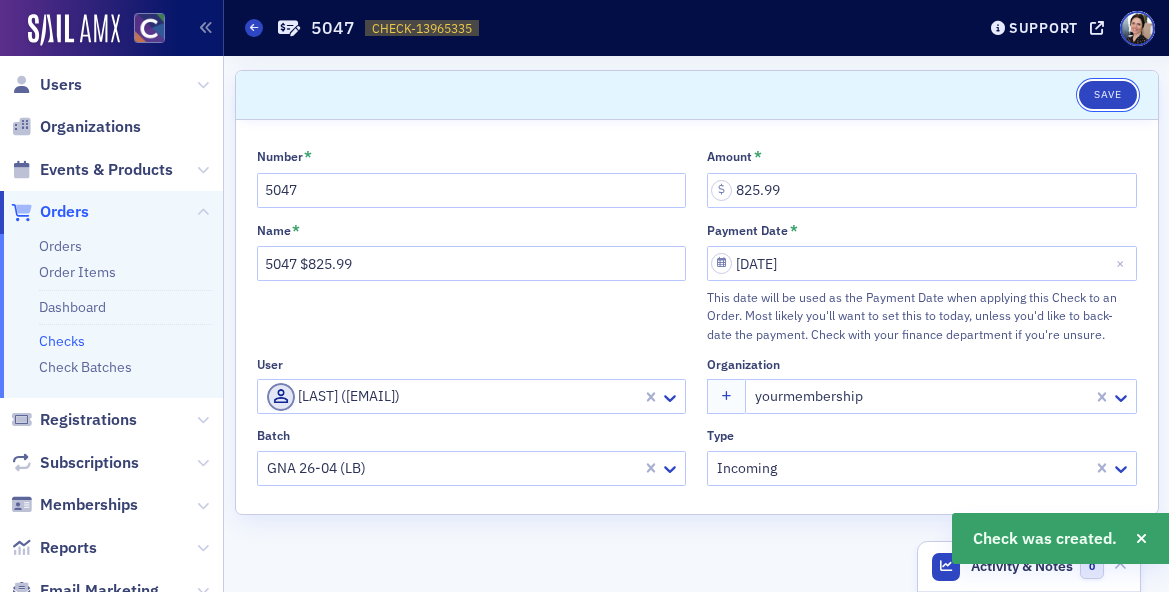 drag, startPoint x: 1102, startPoint y: 92, endPoint x: 1142, endPoint y: 102, distance: 41.231056 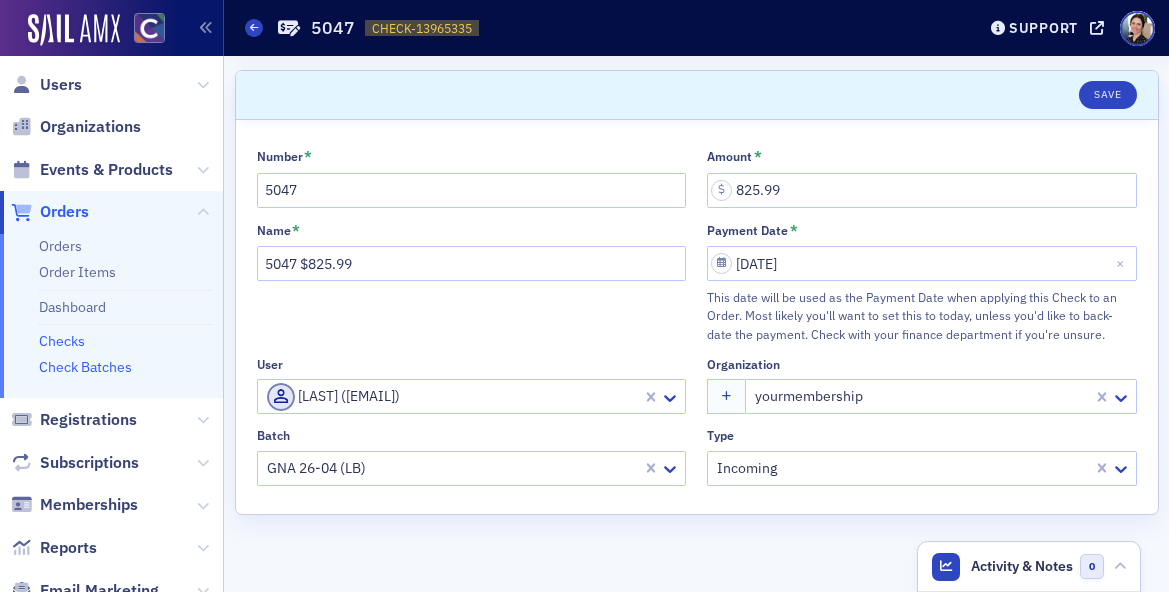 click on "Check Batches" 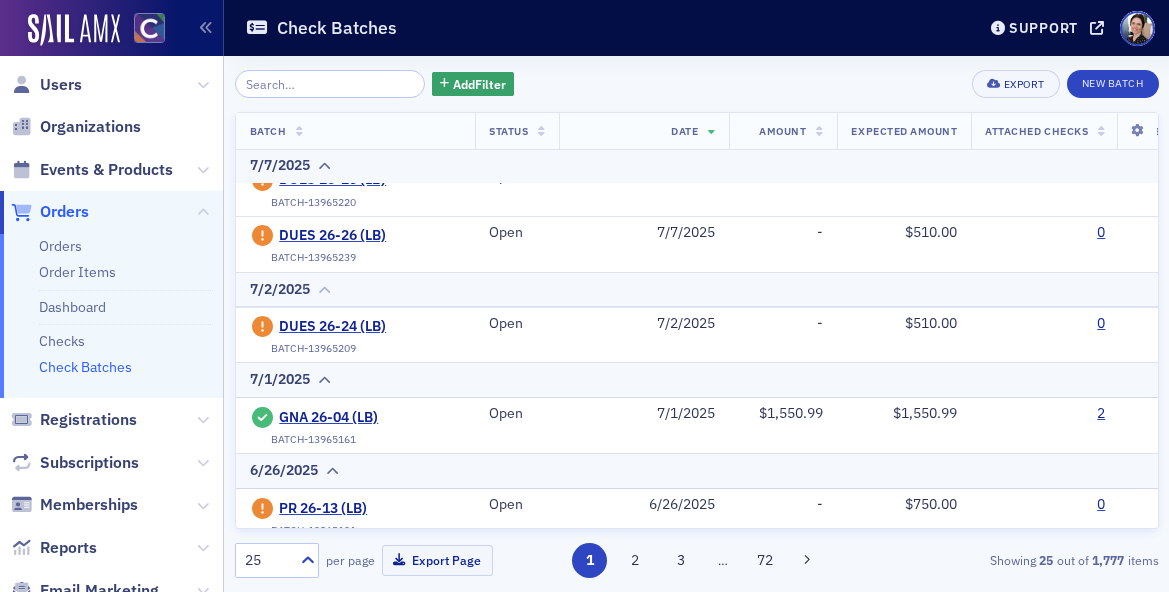 scroll, scrollTop: 53, scrollLeft: 0, axis: vertical 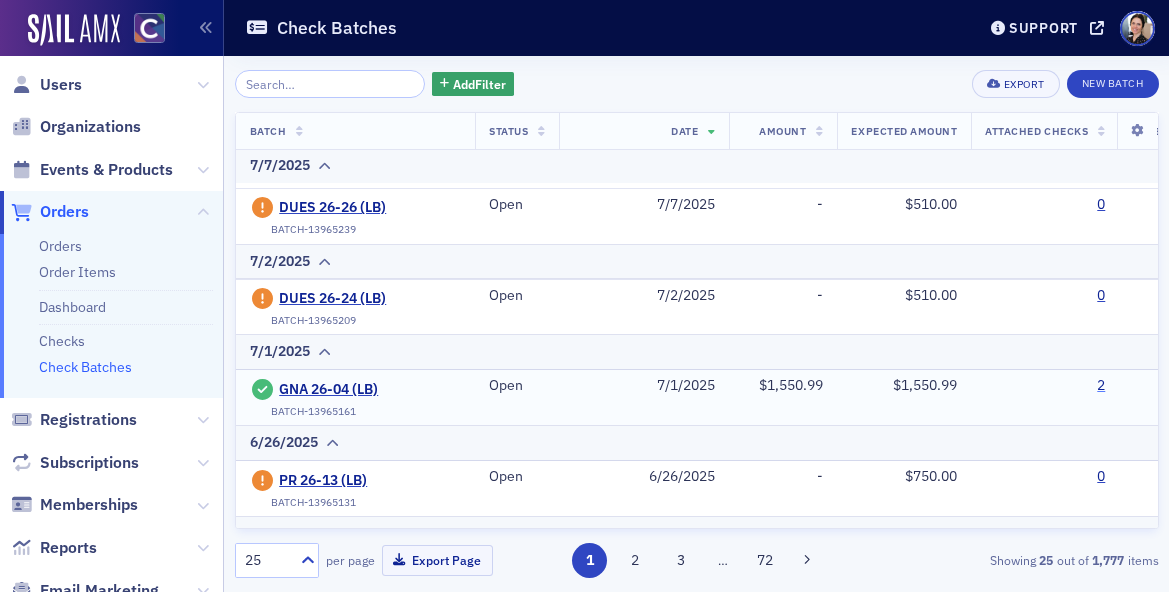 click on "2" 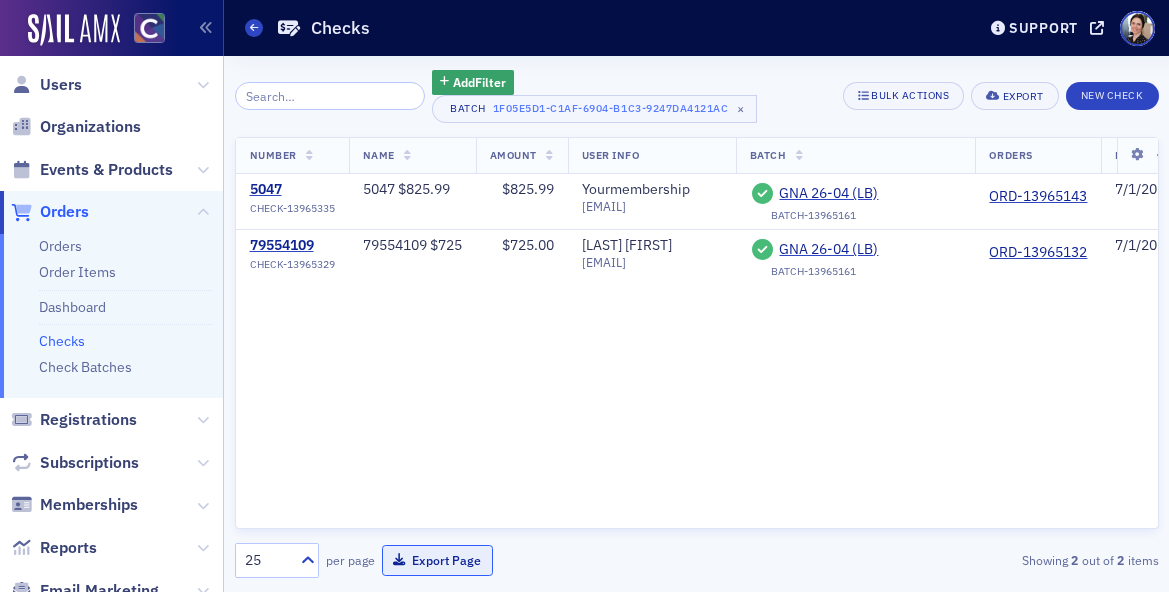 click on "Export Page" 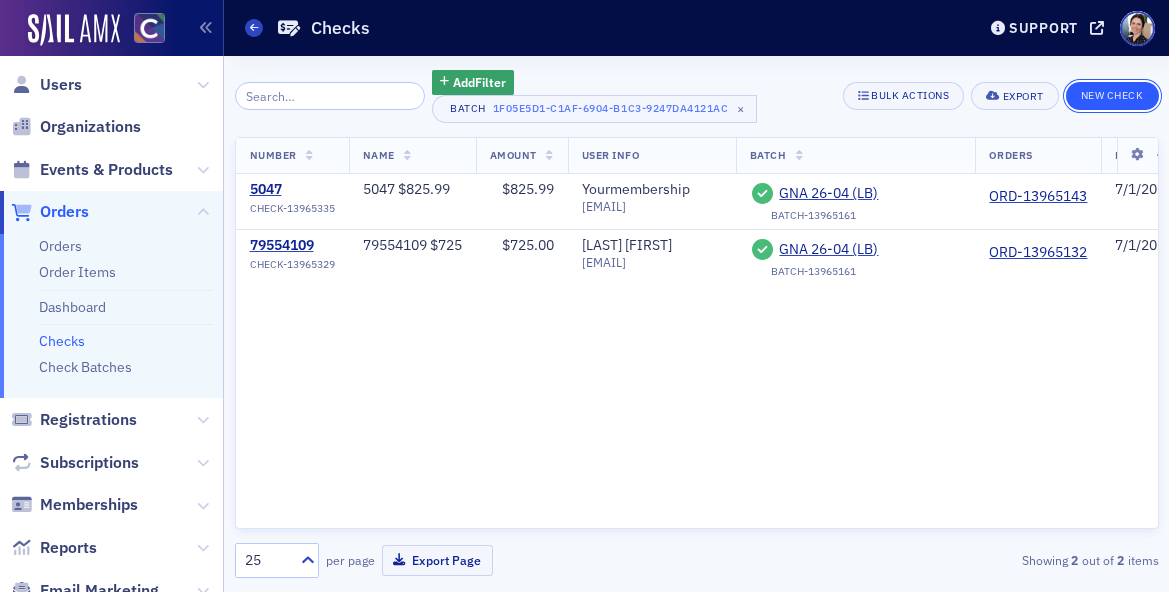 click on "New Check" 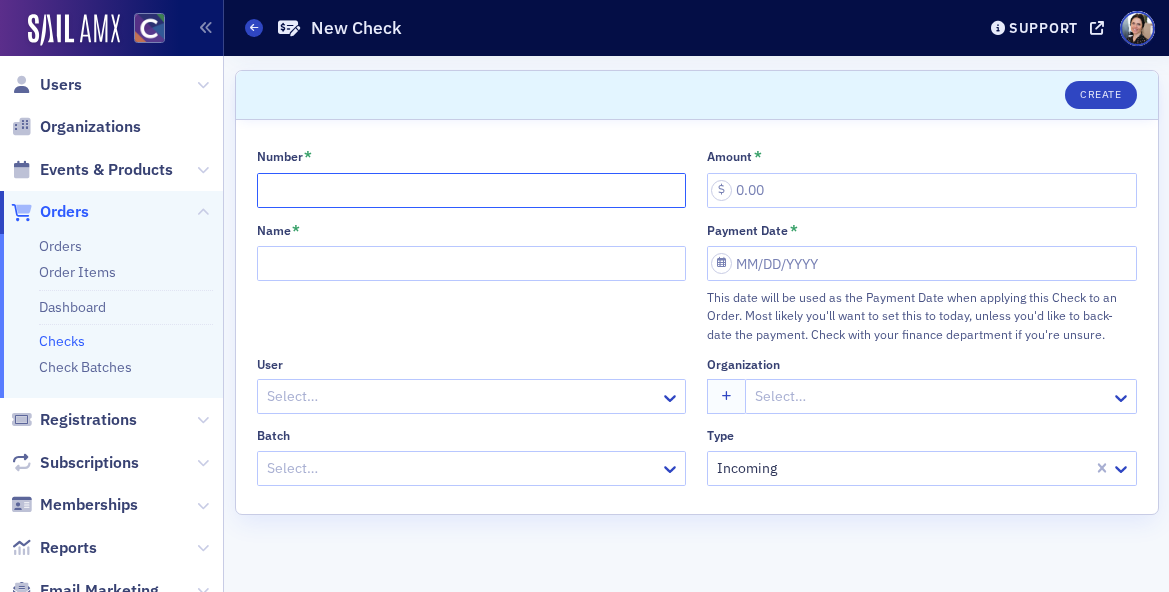 click on "Number *" 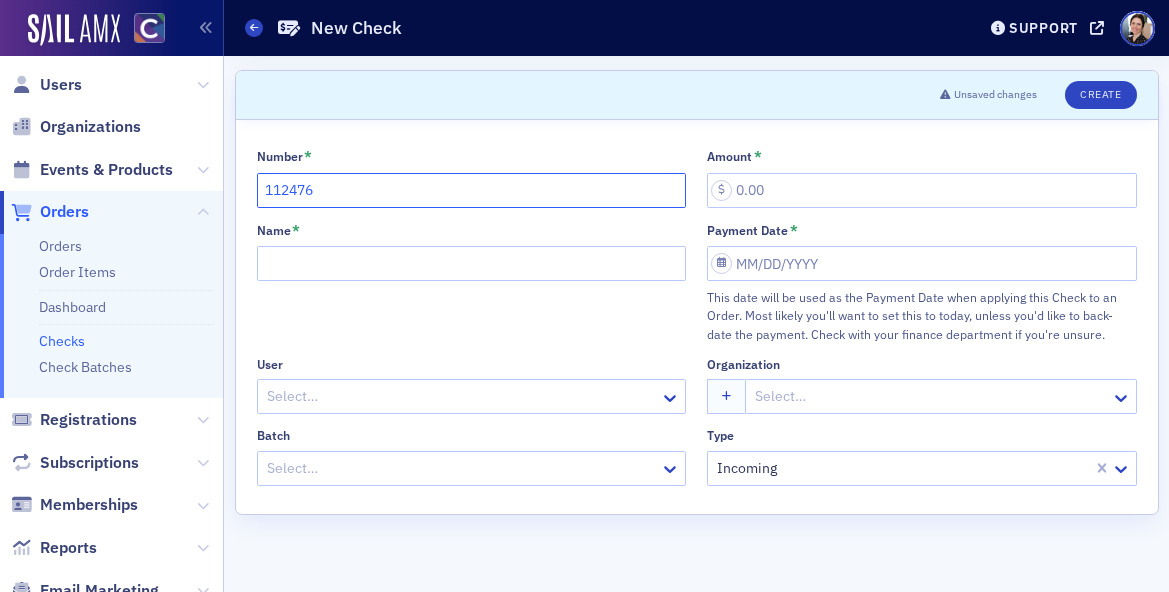 type on "112476" 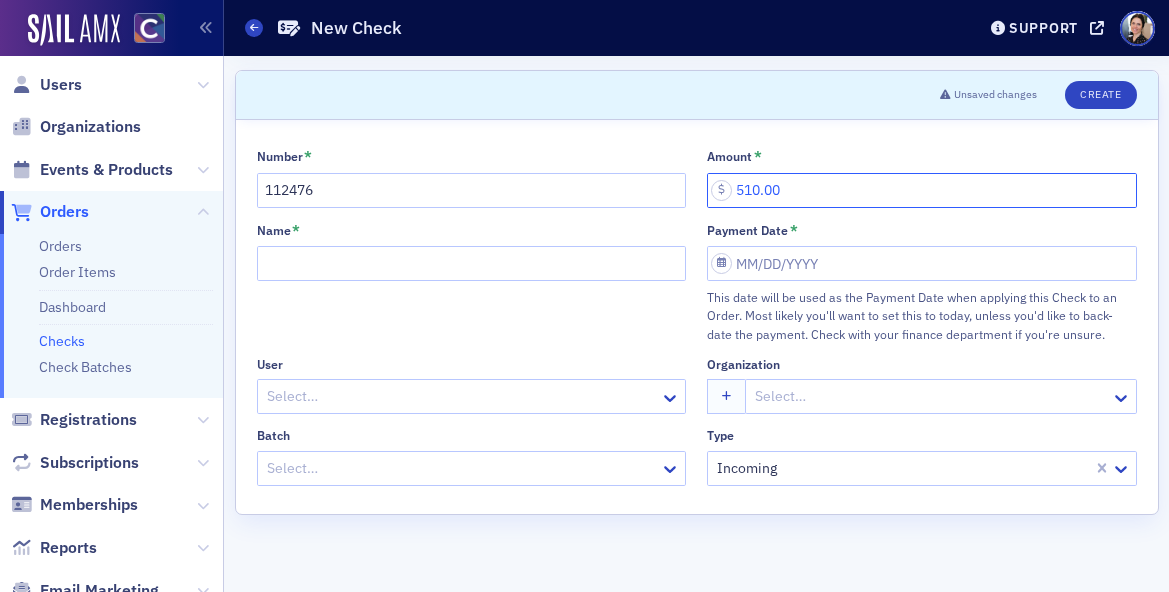 type on "510.00" 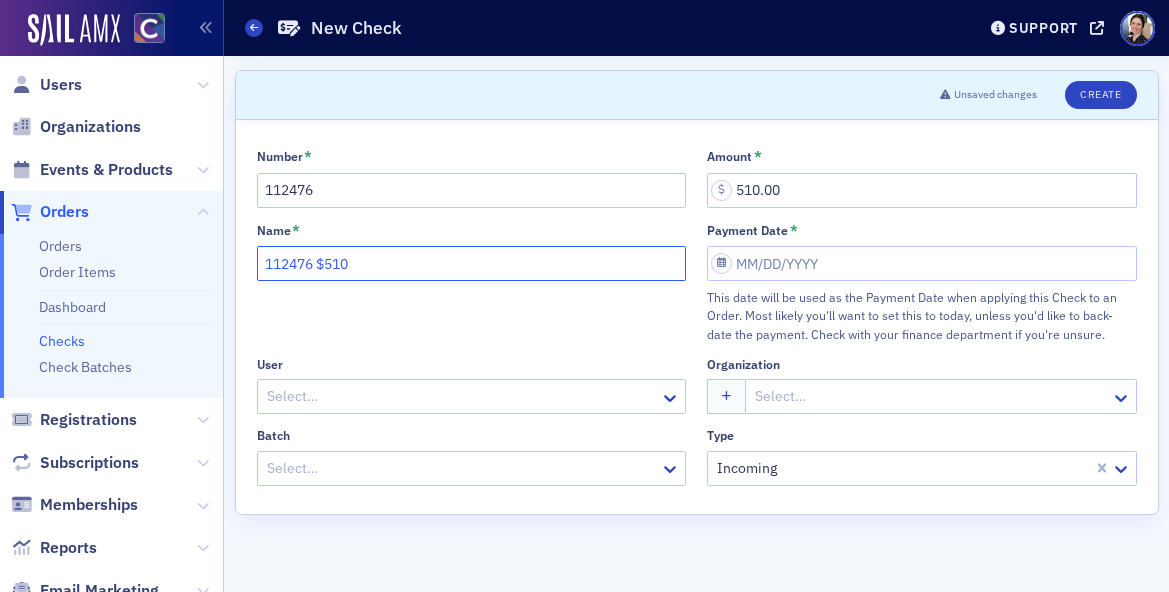 type on "112476 $510" 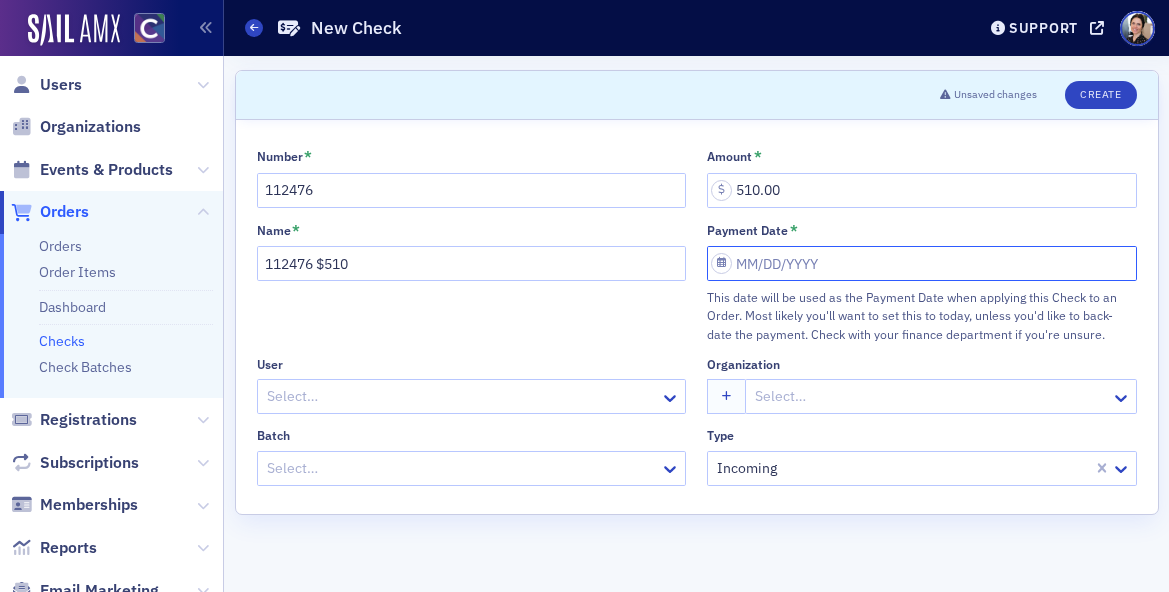 select on "6" 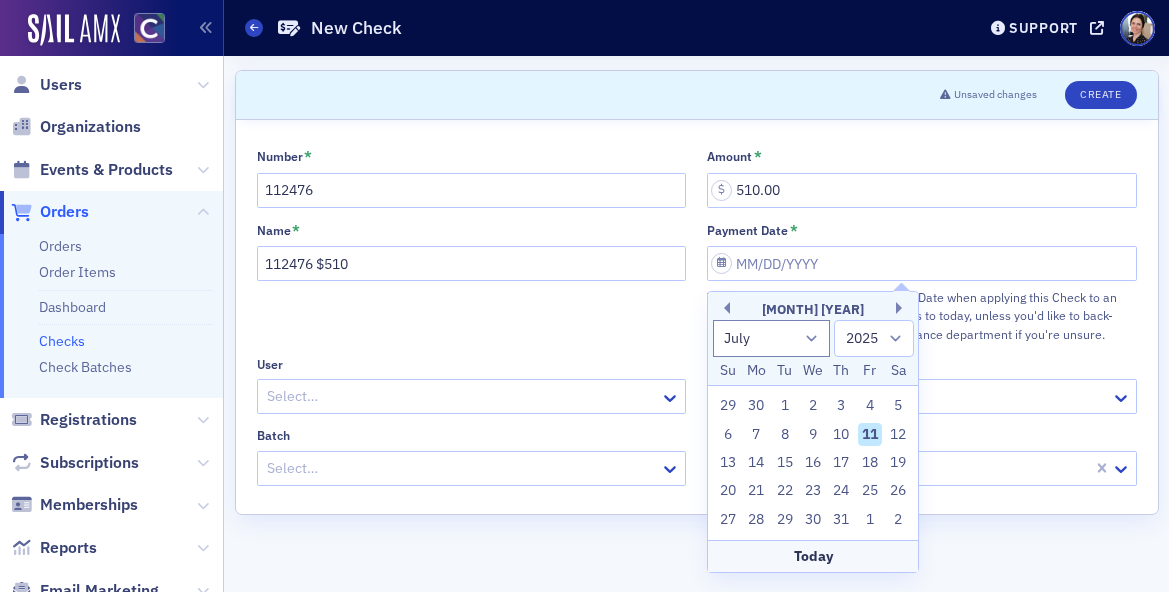click on "2" at bounding box center (813, 406) 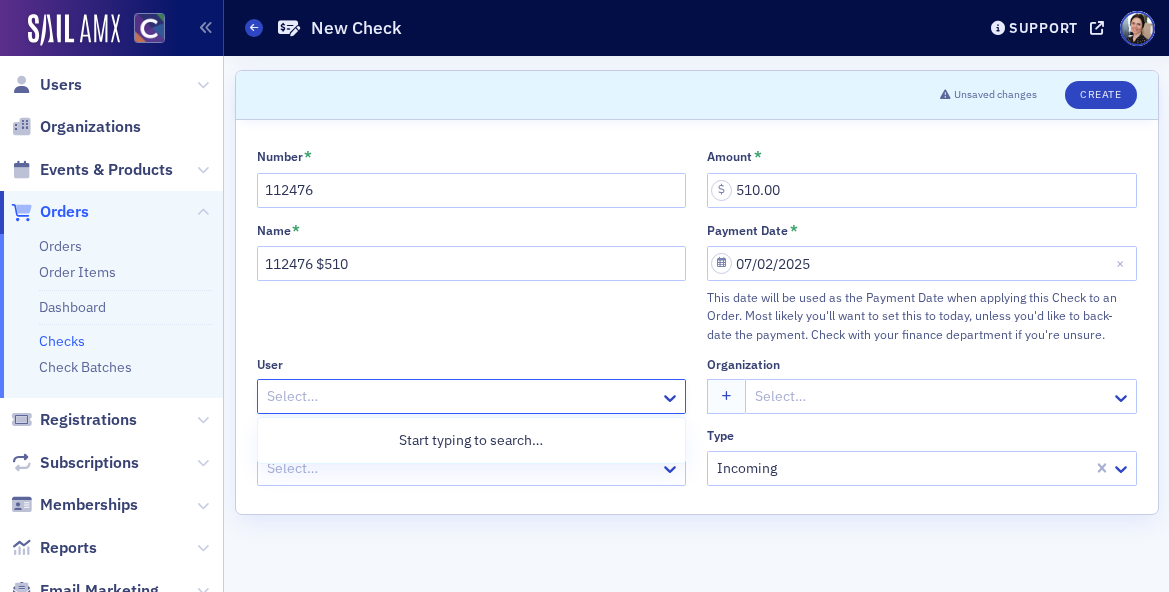 click 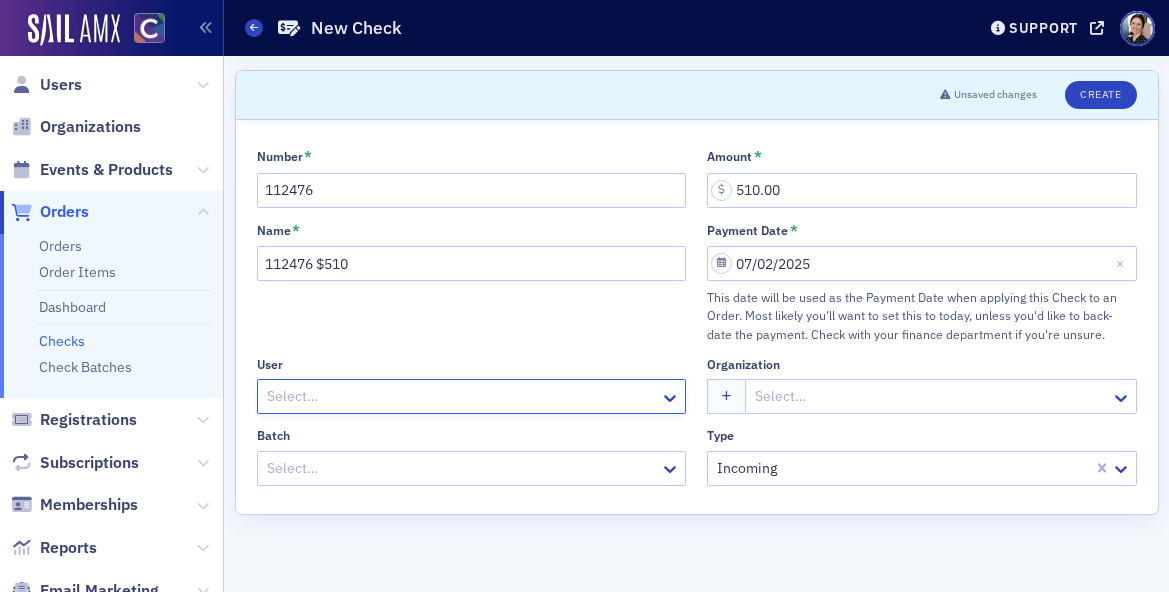 click 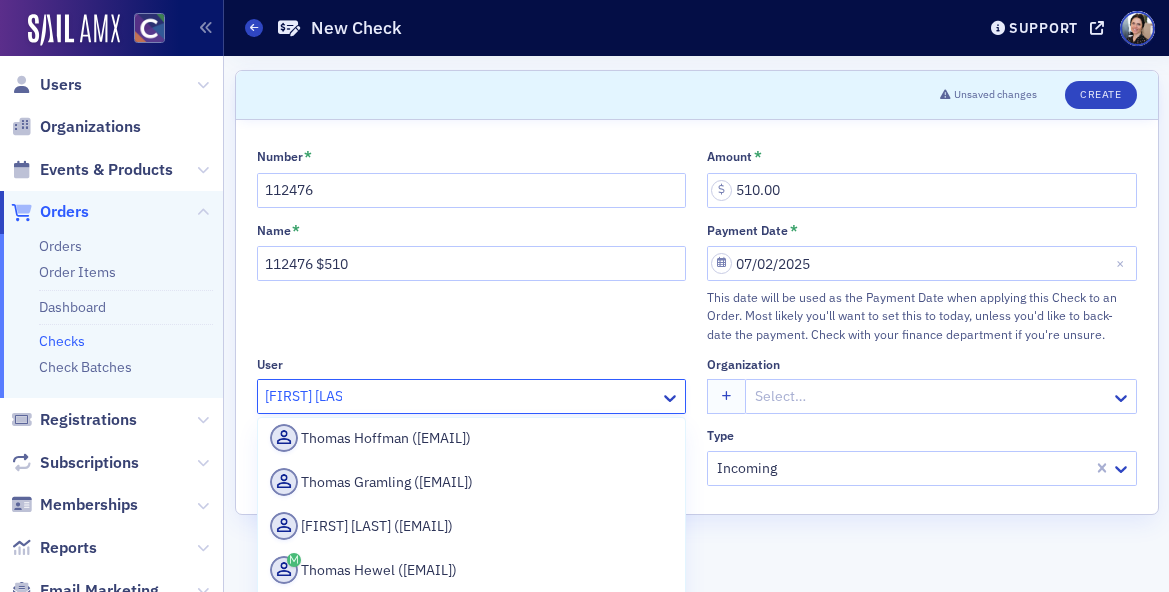 scroll, scrollTop: 39, scrollLeft: 0, axis: vertical 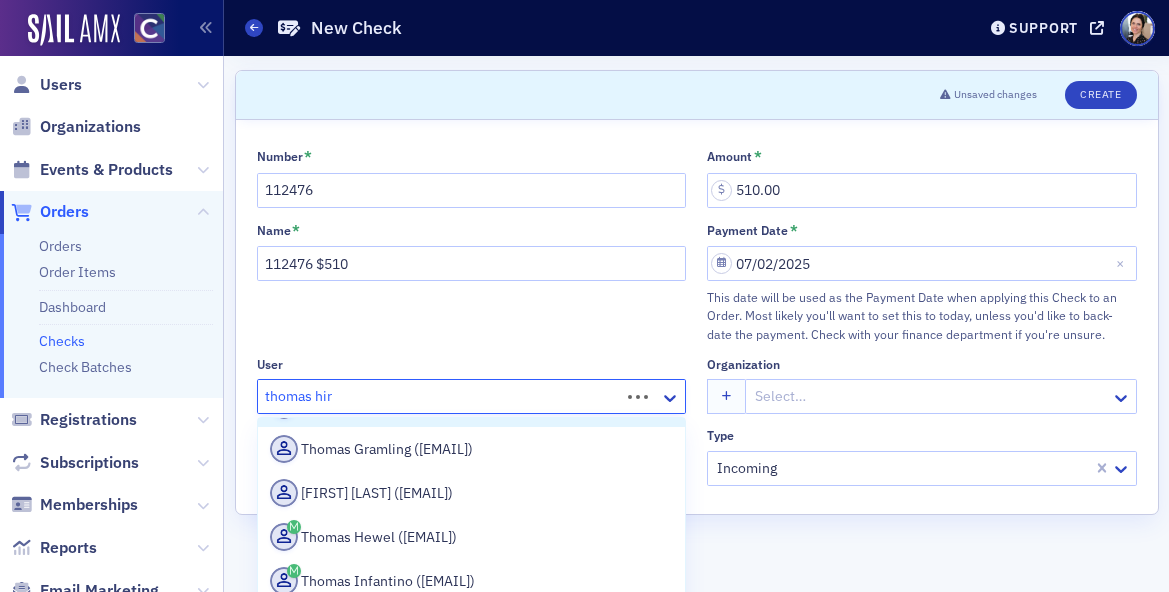 type on "thomas hirn" 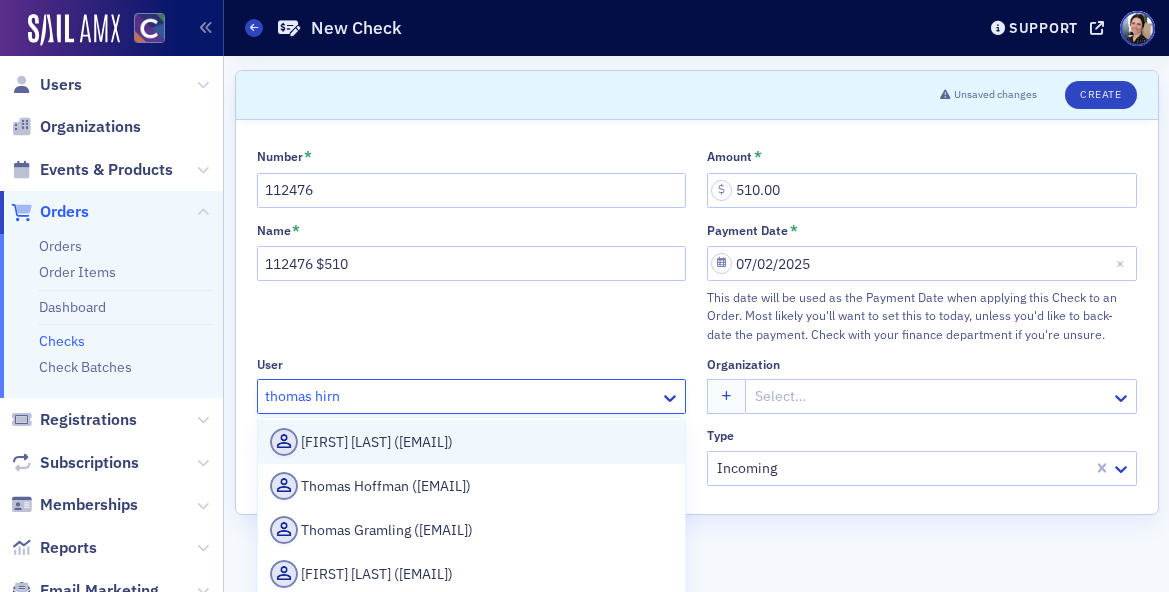 click on "[FIRST] [LAST] ([EMAIL])" at bounding box center [472, 442] 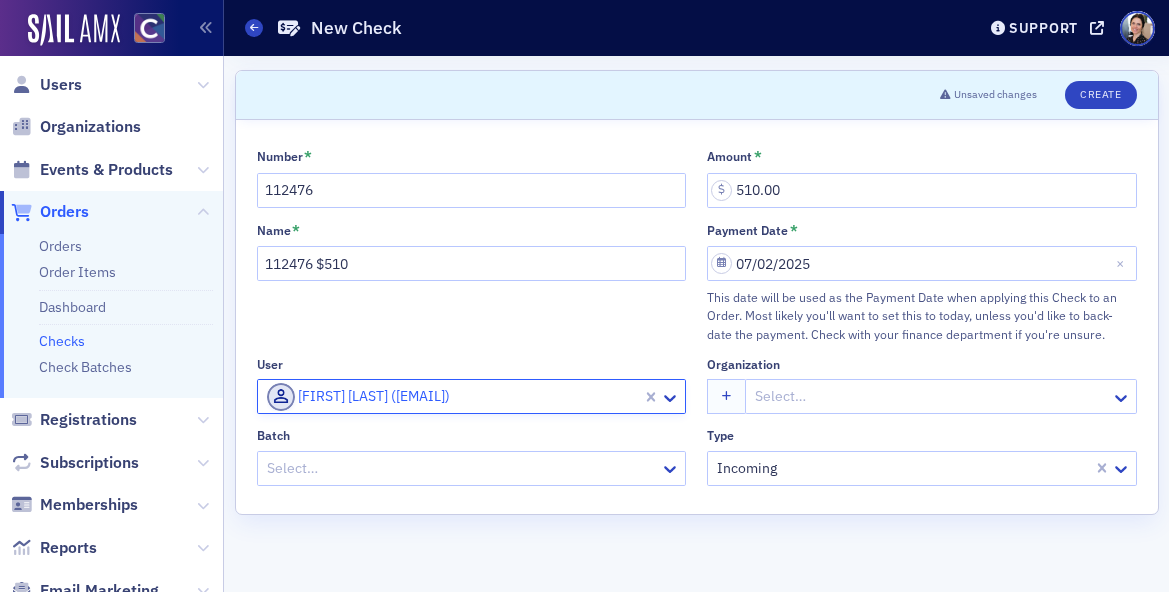click 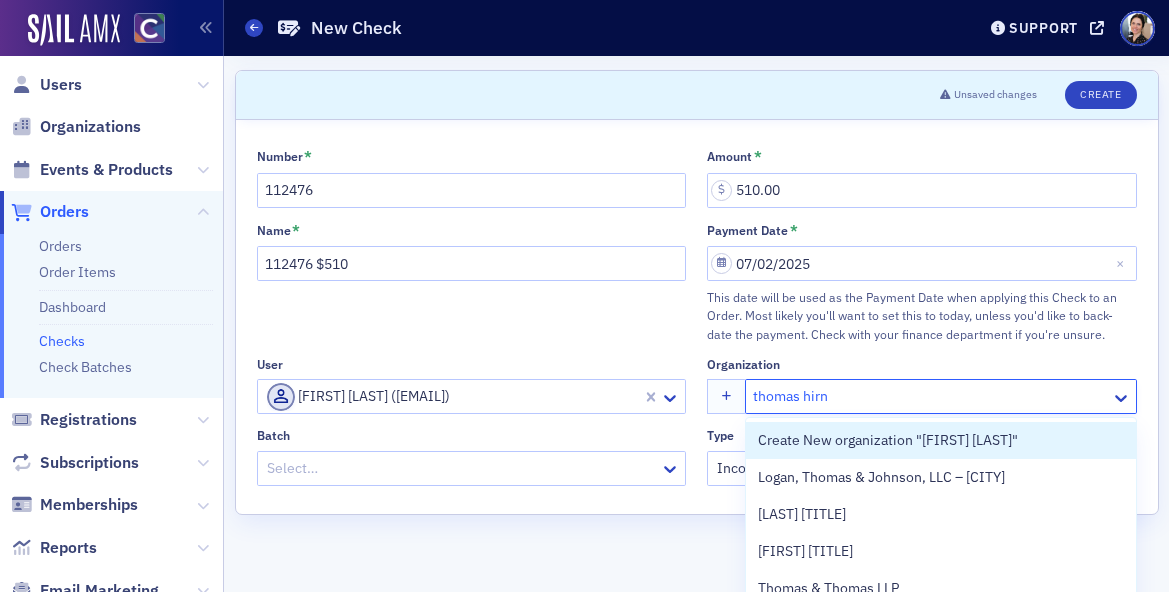 type on "thomas hirn" 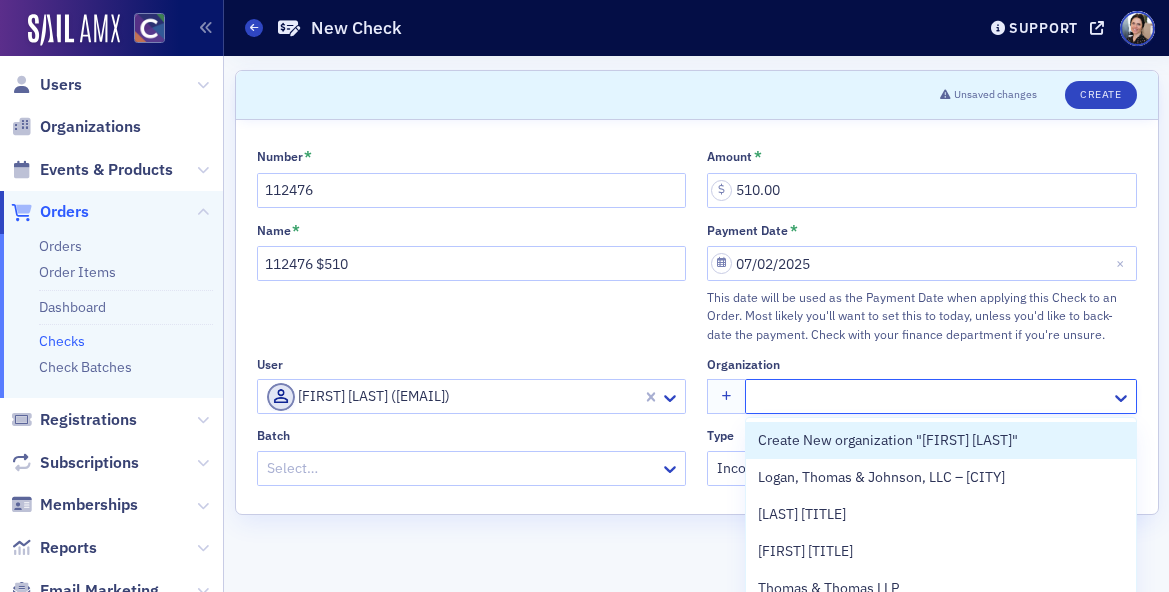 click 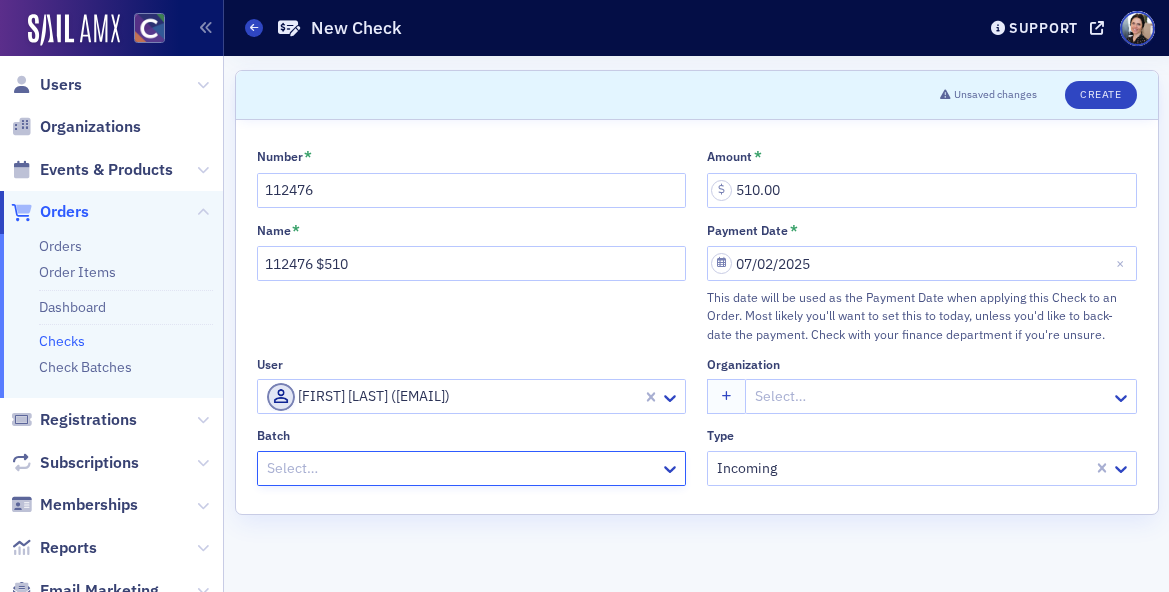 click 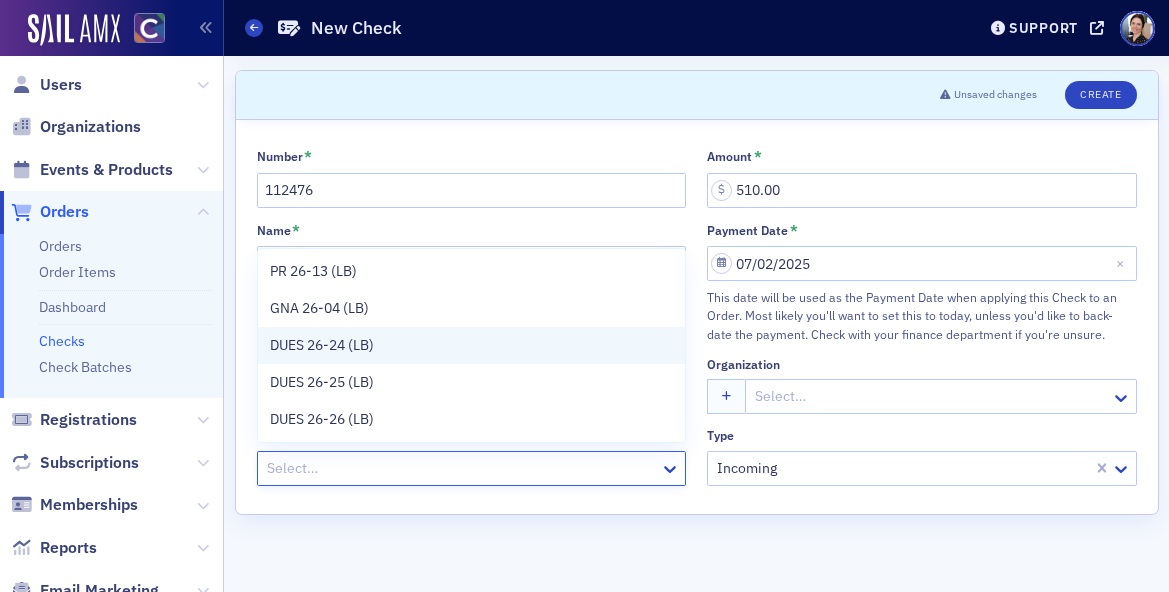 click on "DUES 26-24 (LB)" at bounding box center (322, 345) 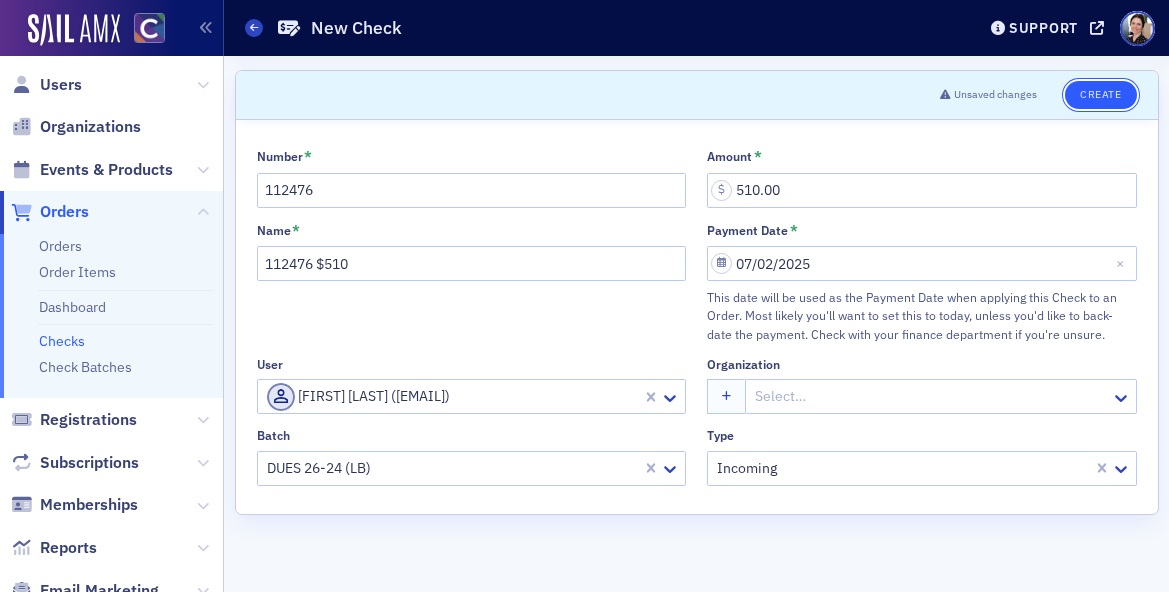 click on "Create" 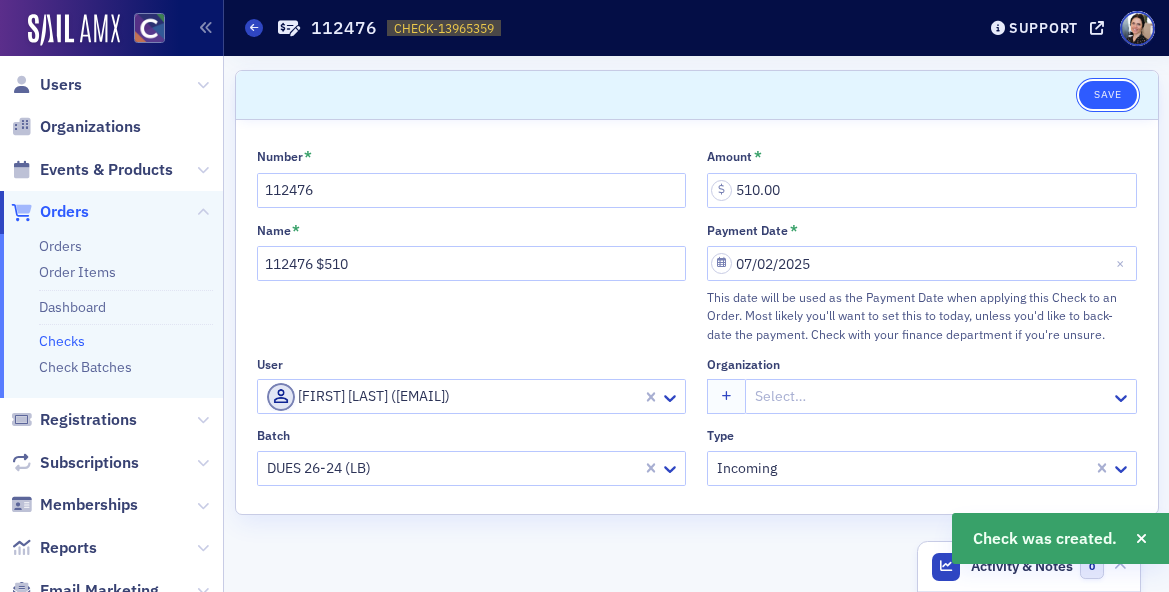 drag, startPoint x: 1112, startPoint y: 100, endPoint x: 1094, endPoint y: 99, distance: 18.027756 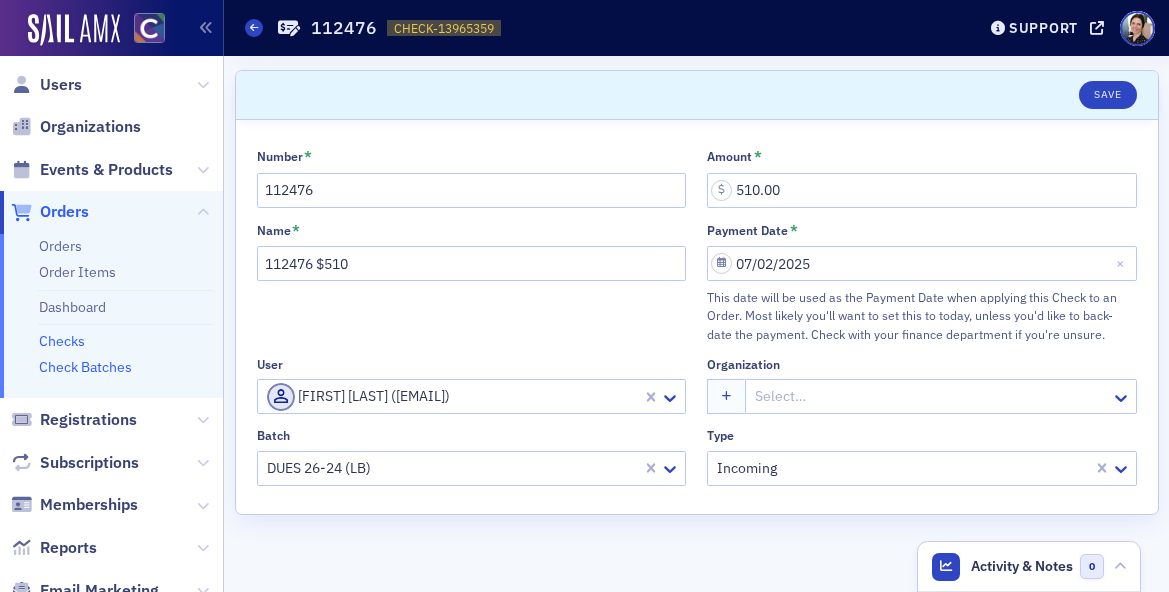 click on "Check Batches" 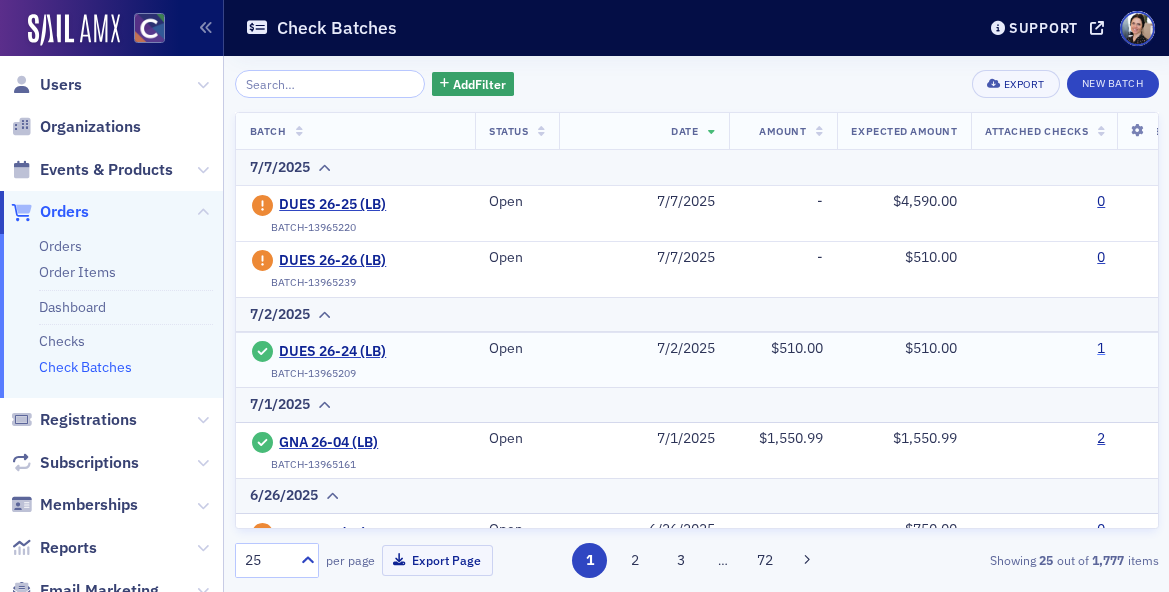 click on "1" 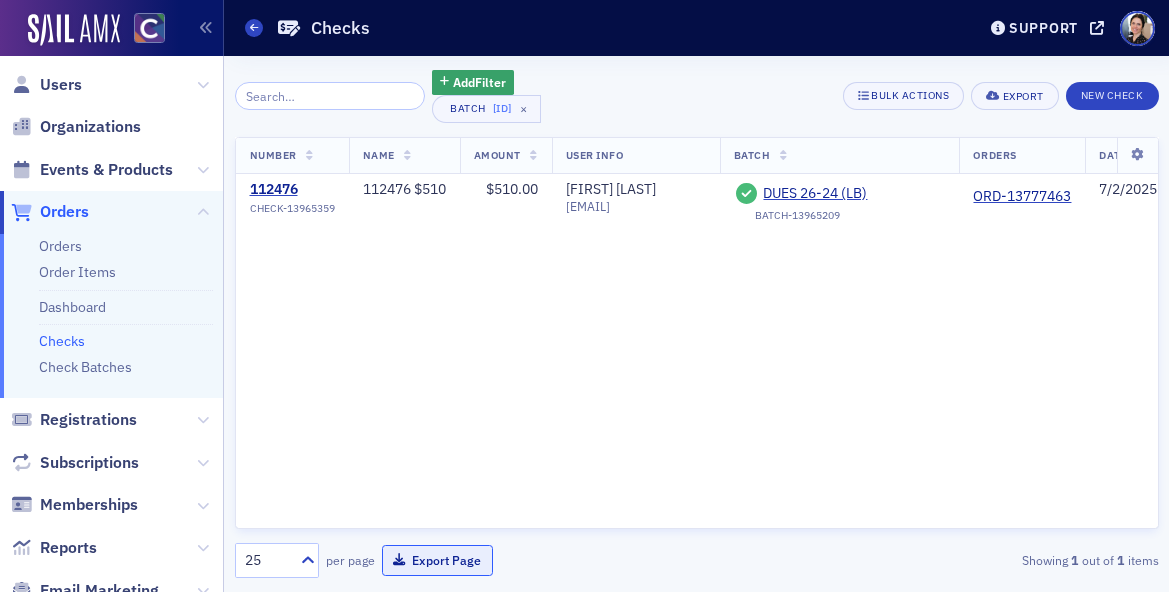 click on "Export Page" 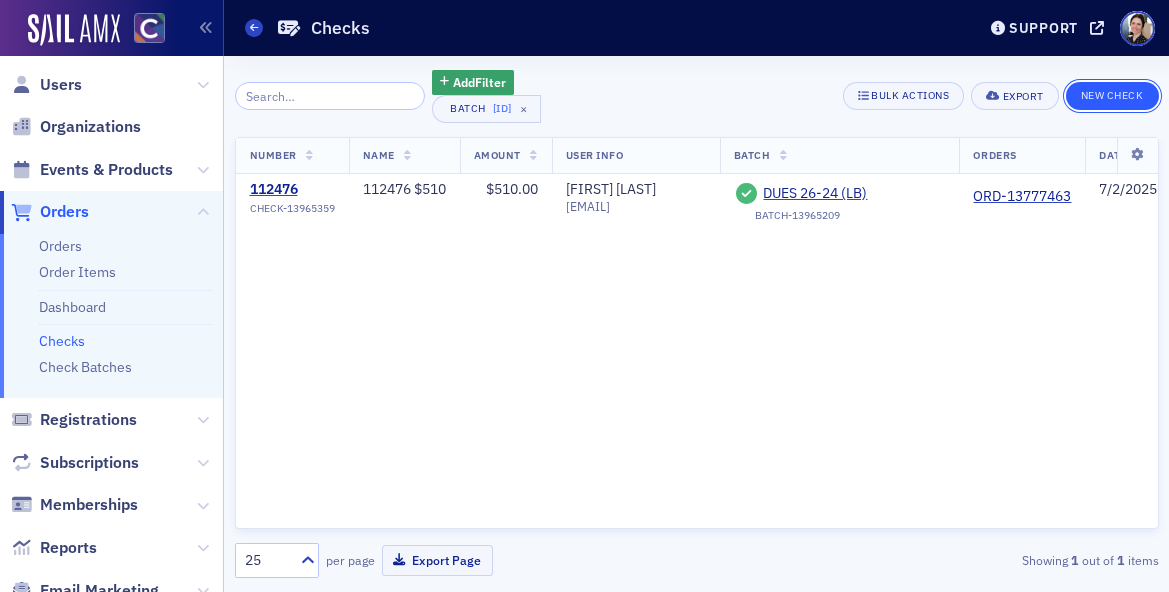 click on "New Check" 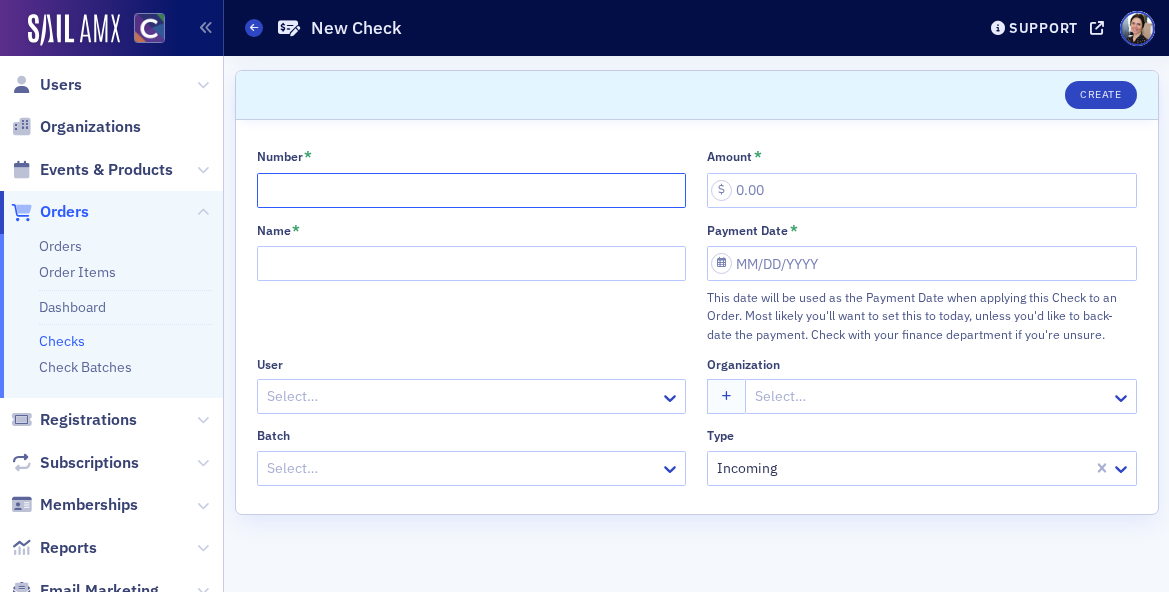 click on "Number *" 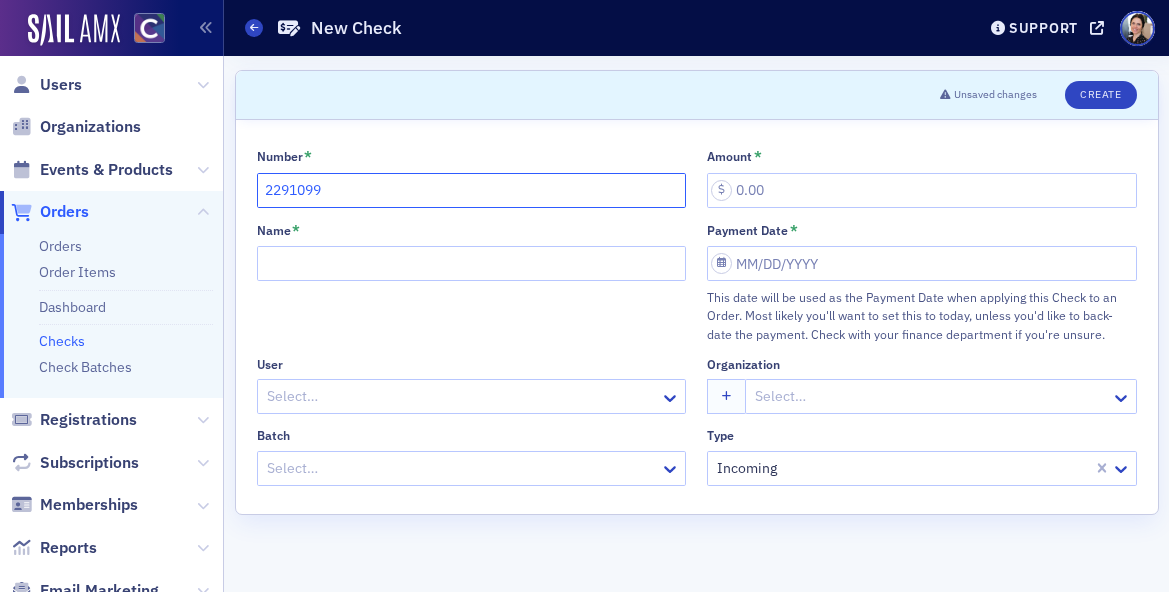 type on "2291099" 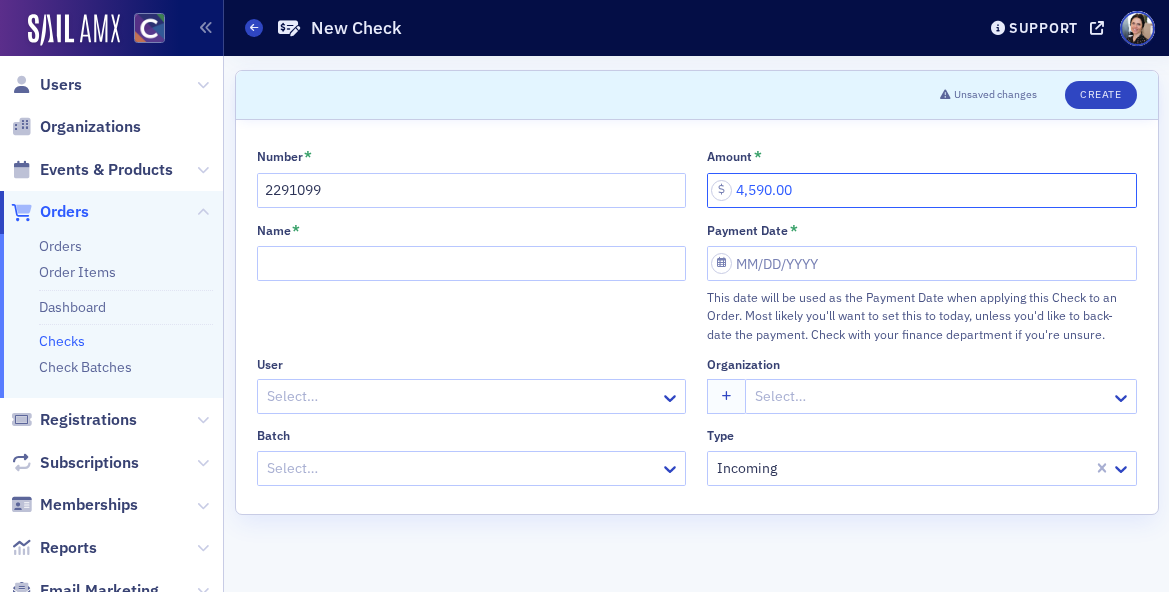 type on "4,590.00" 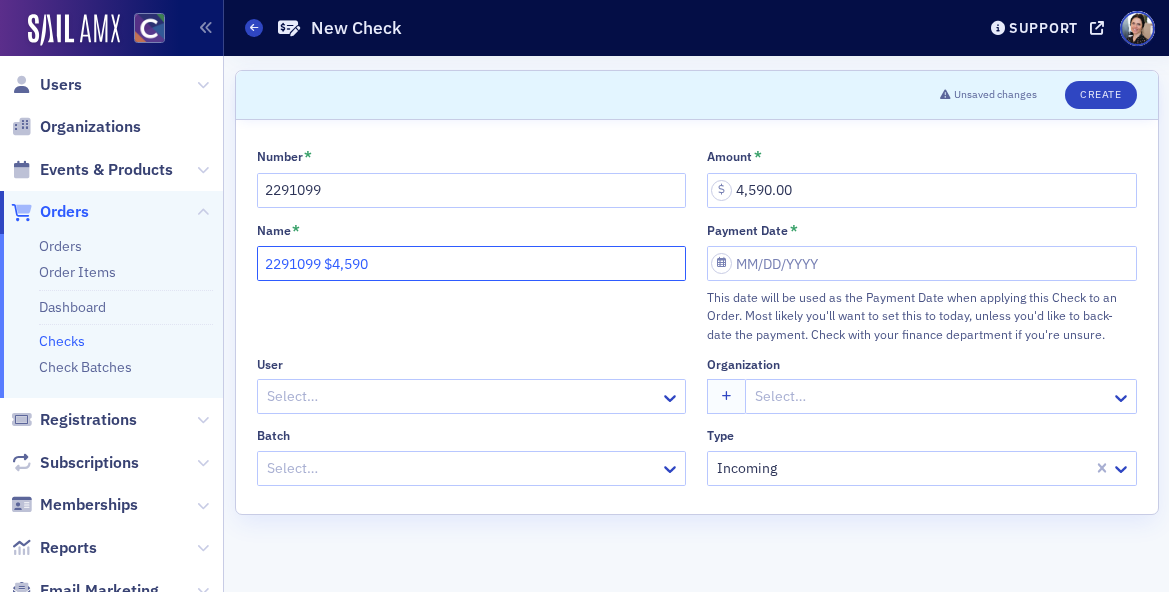type on "2291099 $4,590" 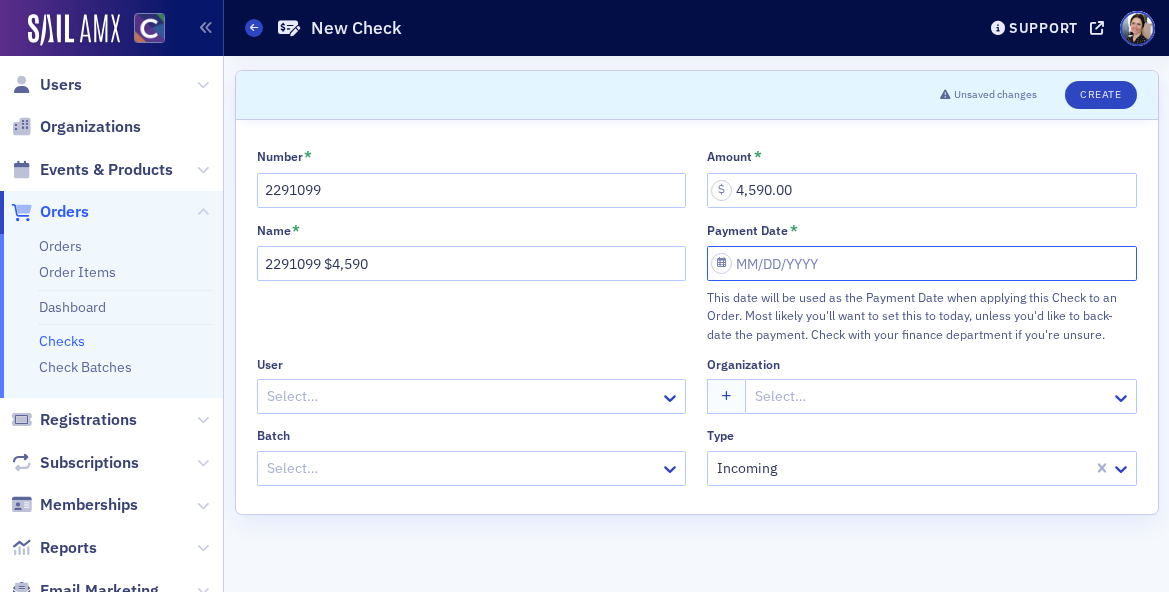 select on "6" 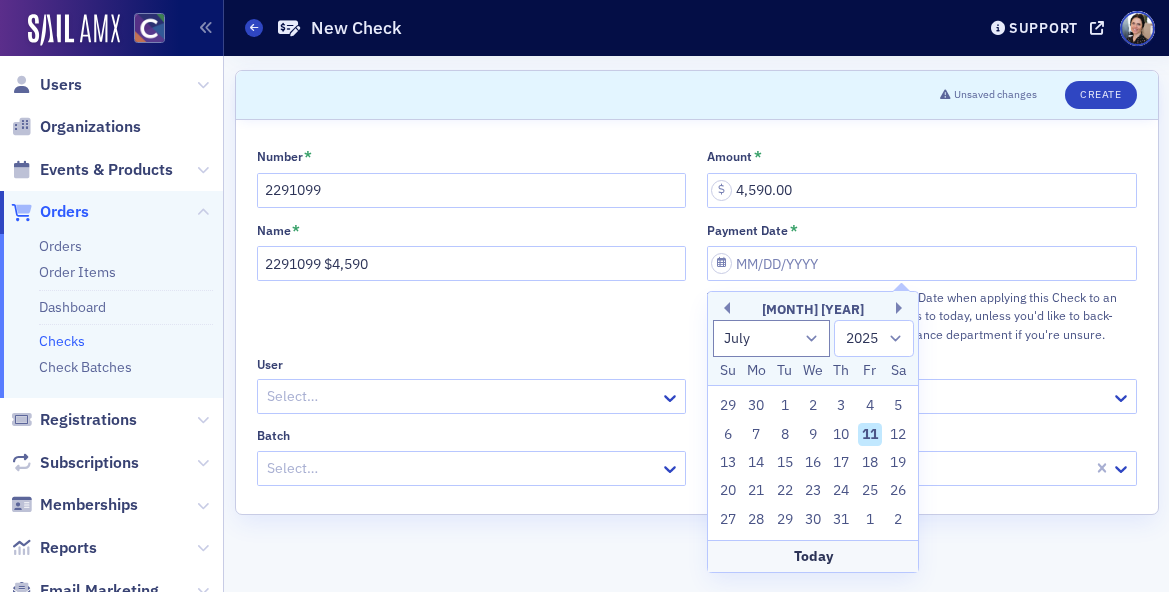 drag, startPoint x: 759, startPoint y: 432, endPoint x: 574, endPoint y: 412, distance: 186.07794 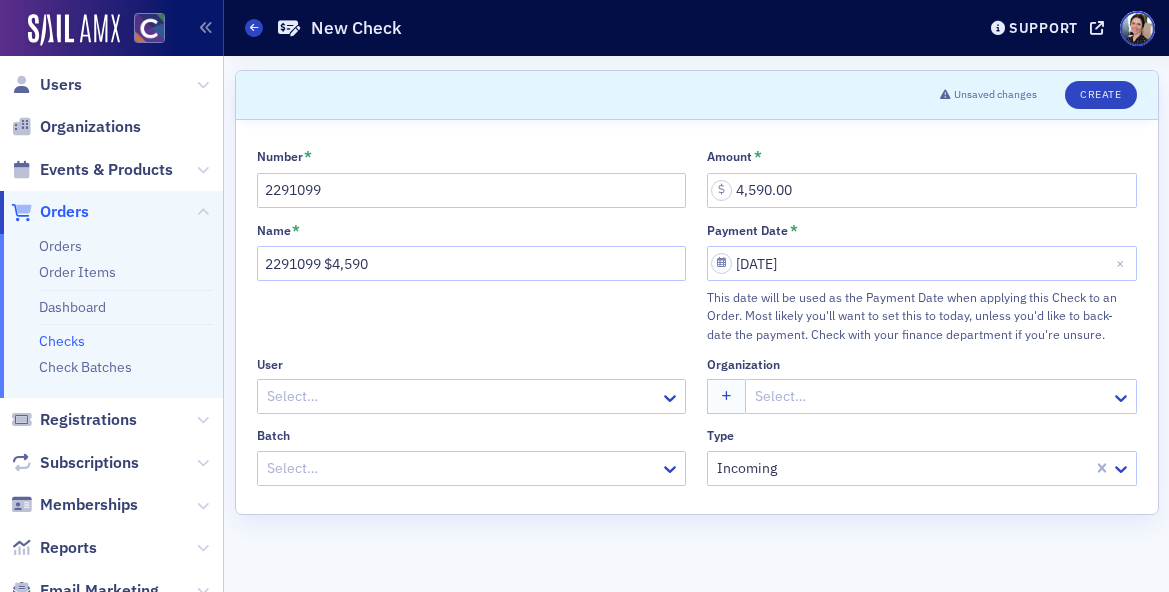 click 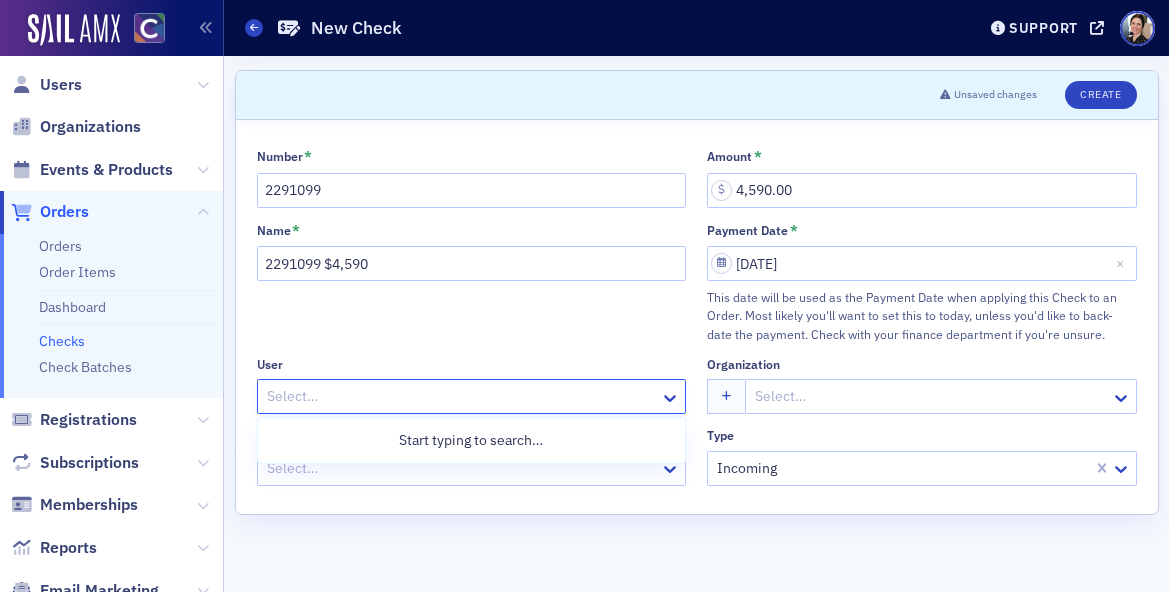 click 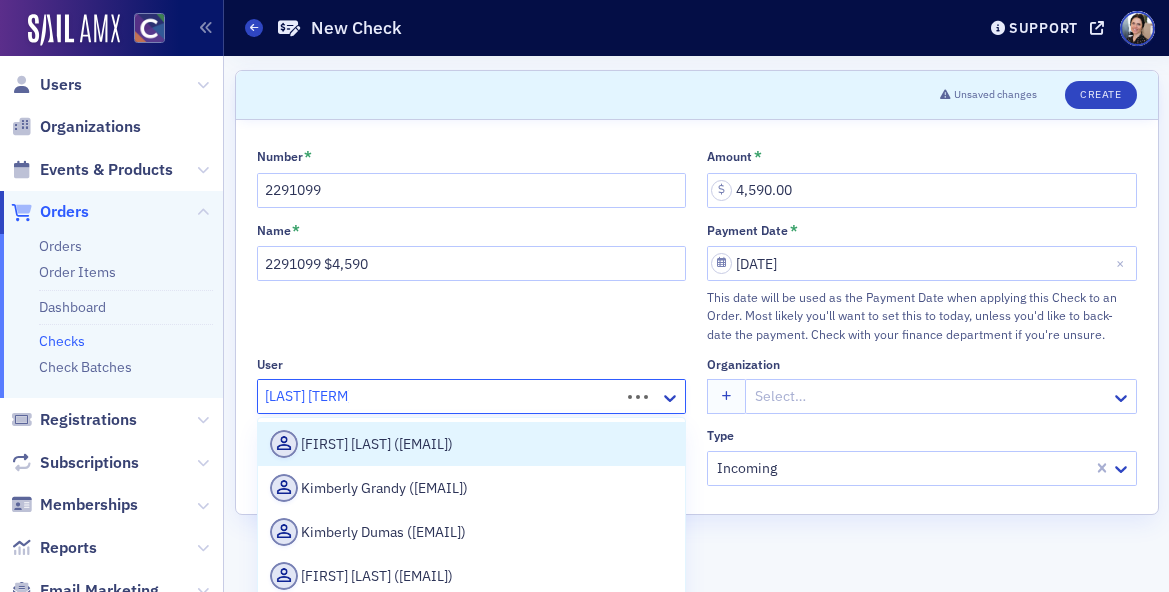 type on "[FIRST] [LAST]" 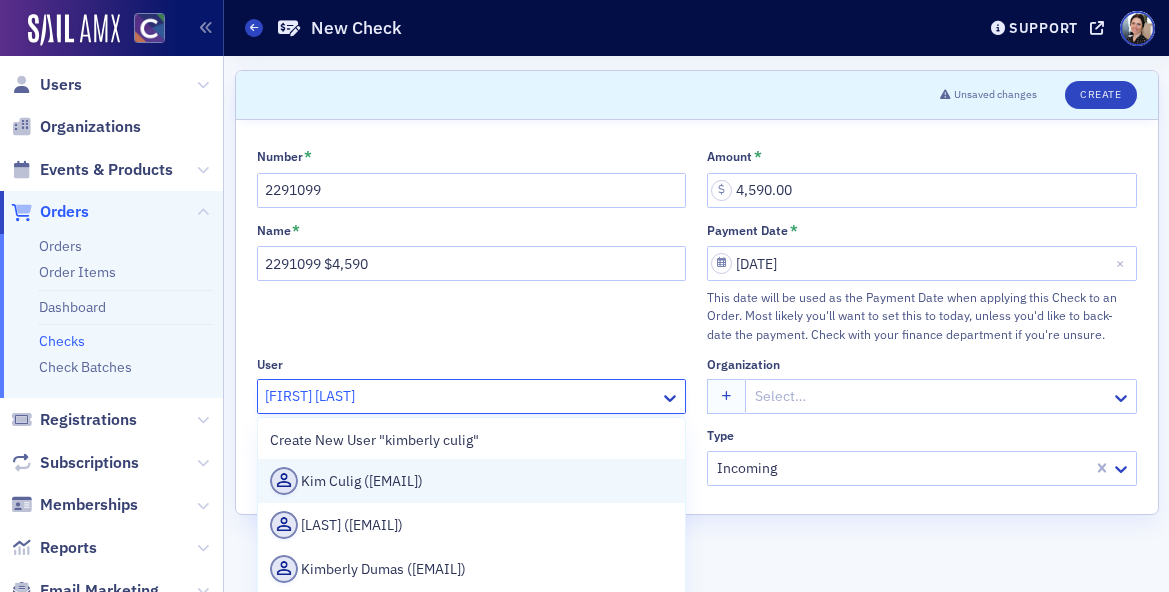 click on "Kim Culig ([EMAIL])" at bounding box center [472, 481] 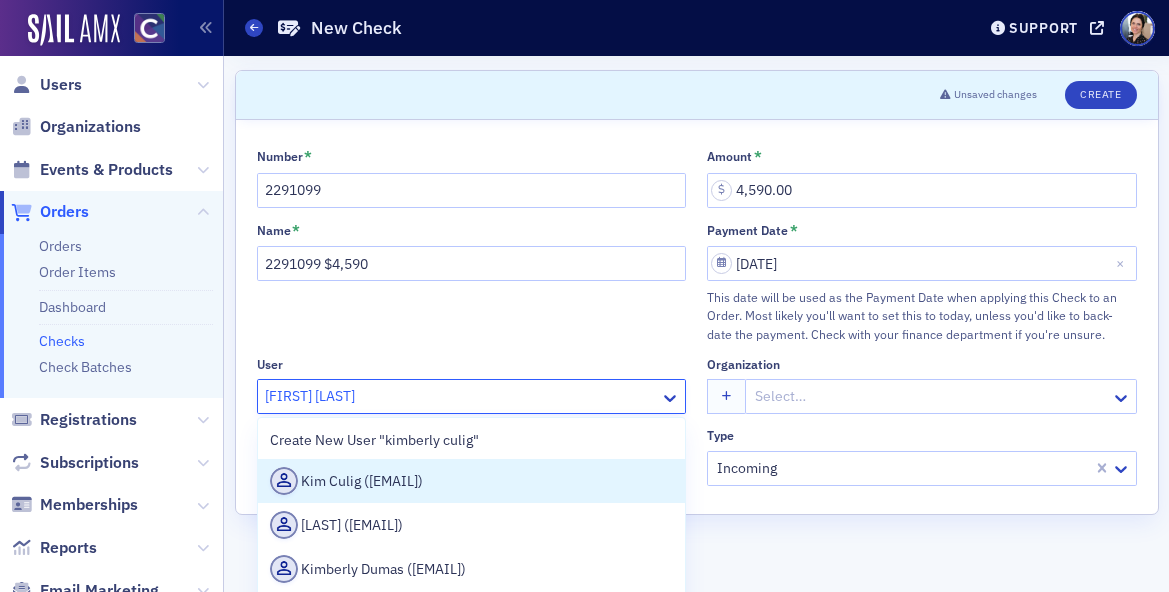 type 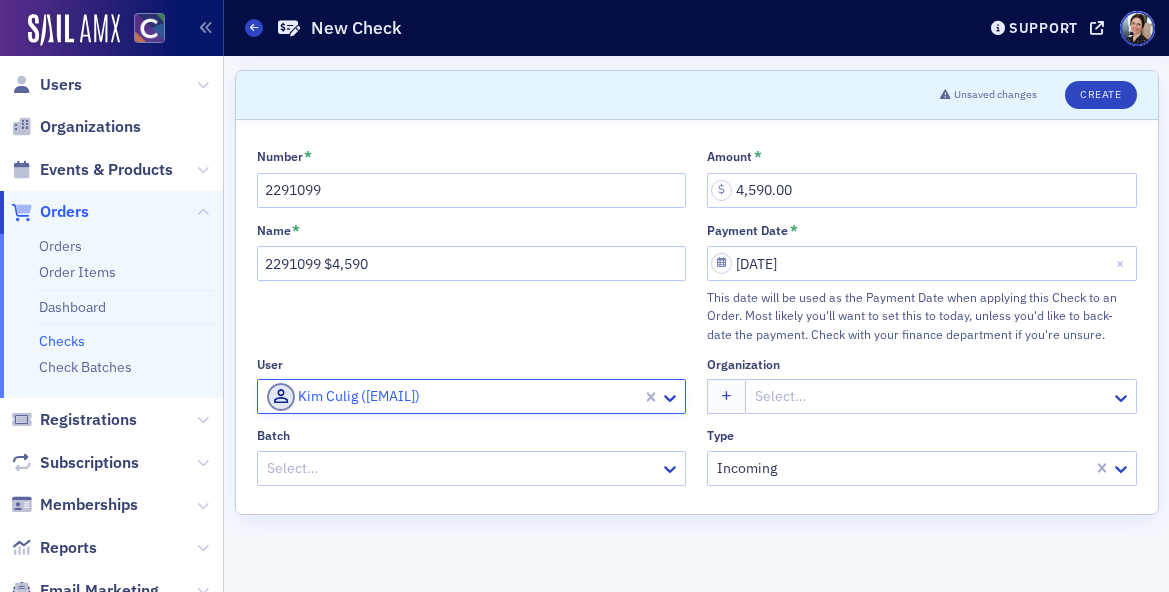click 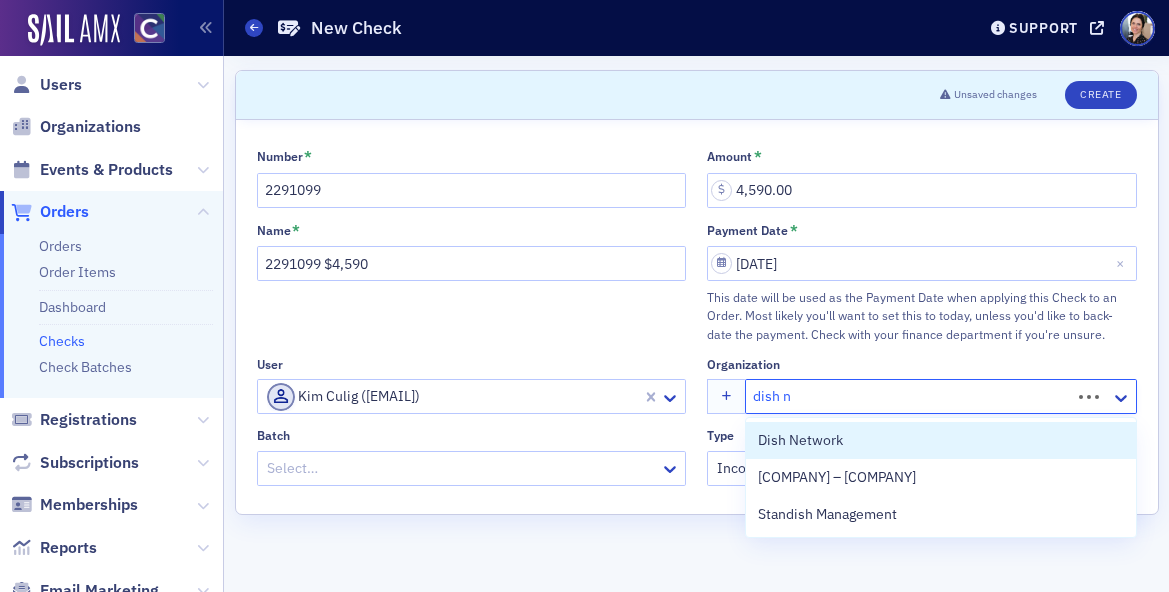 type on "dish ne" 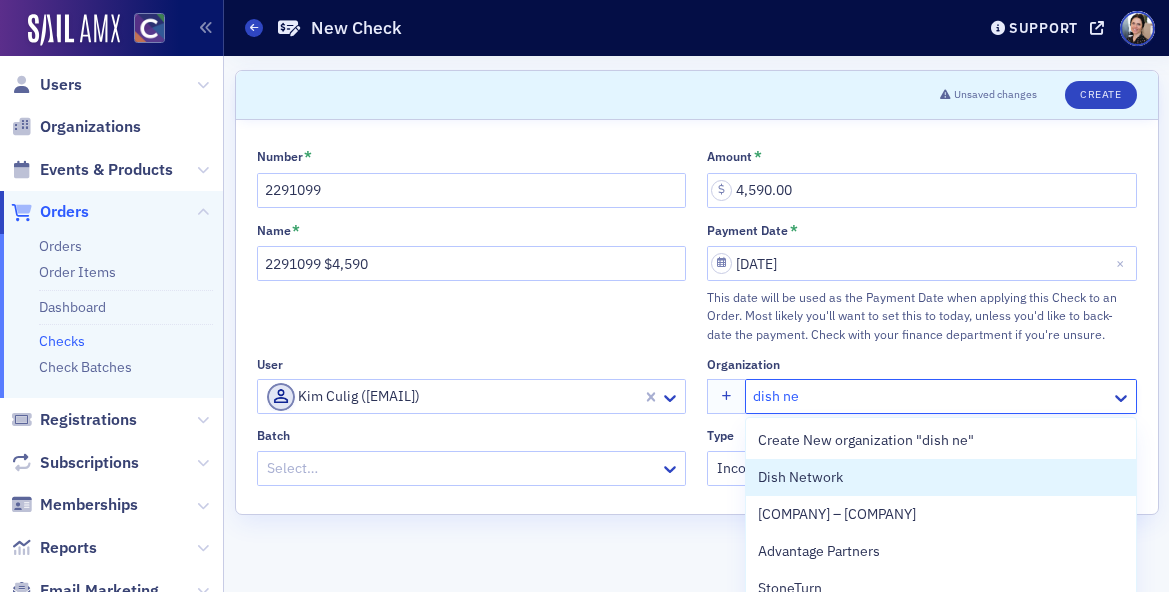 drag, startPoint x: 824, startPoint y: 477, endPoint x: 573, endPoint y: 454, distance: 252.05157 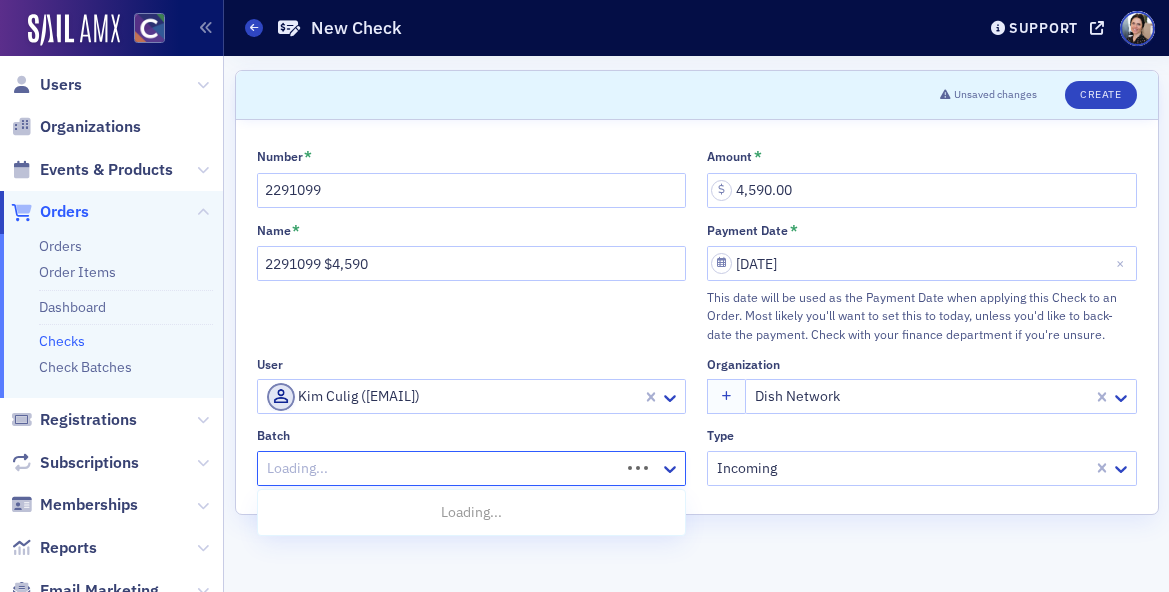 click 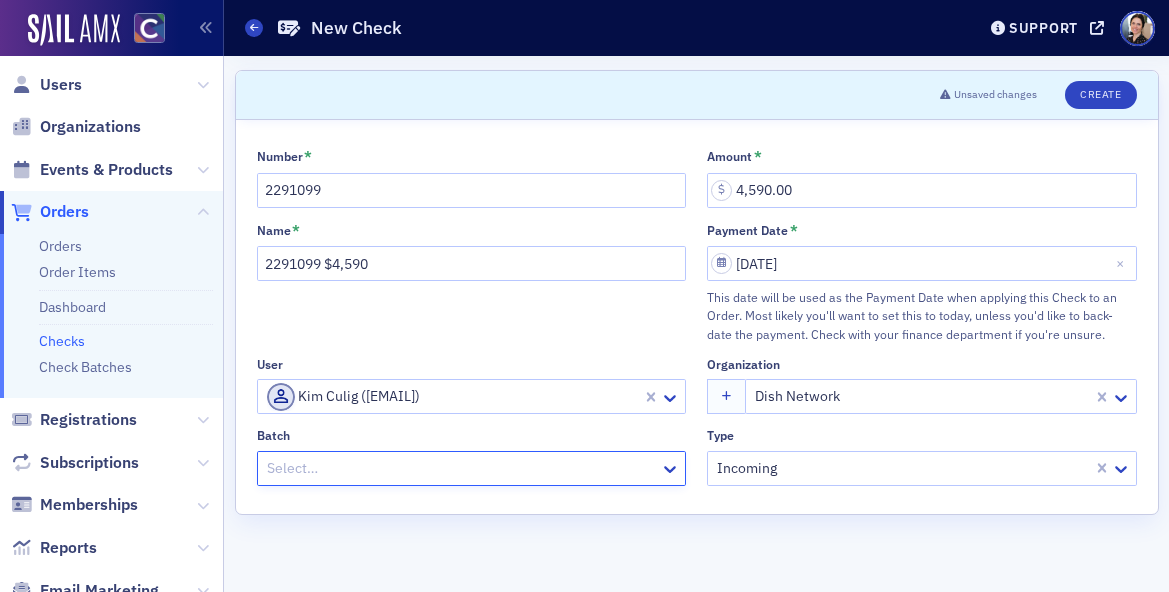 click 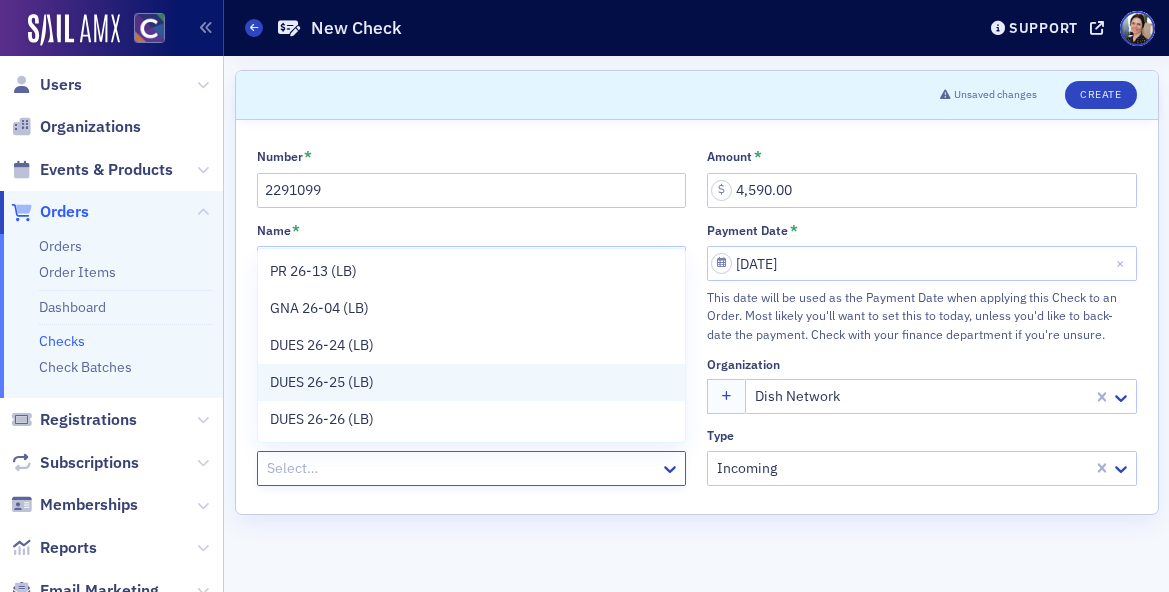 click on "DUES 26-25 (LB)" at bounding box center [322, 382] 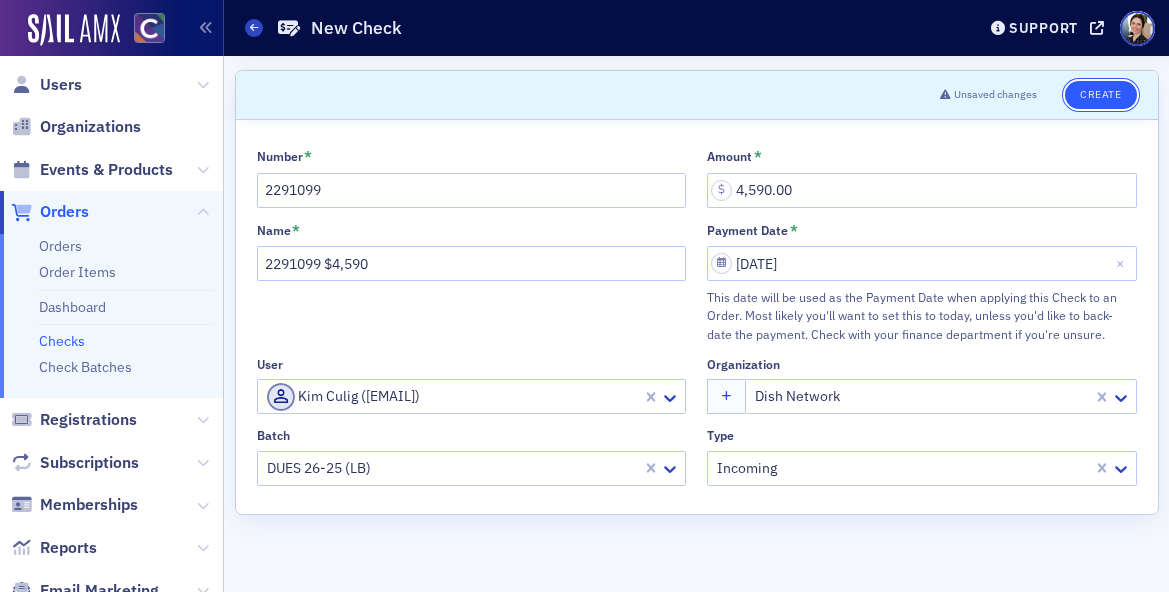 click on "Create" 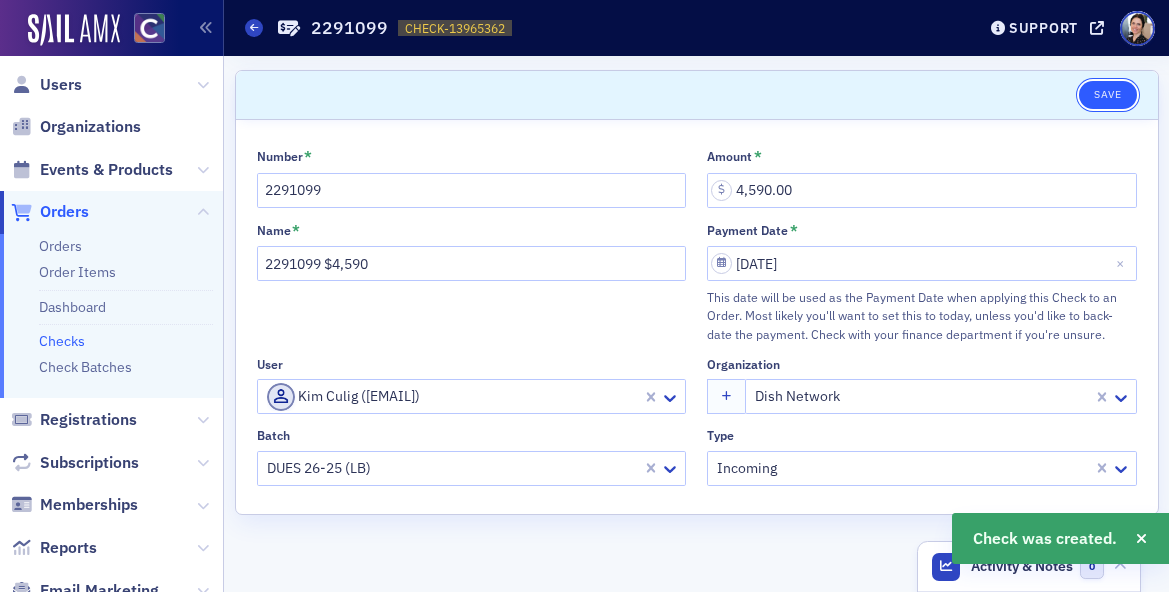 click on "Save" 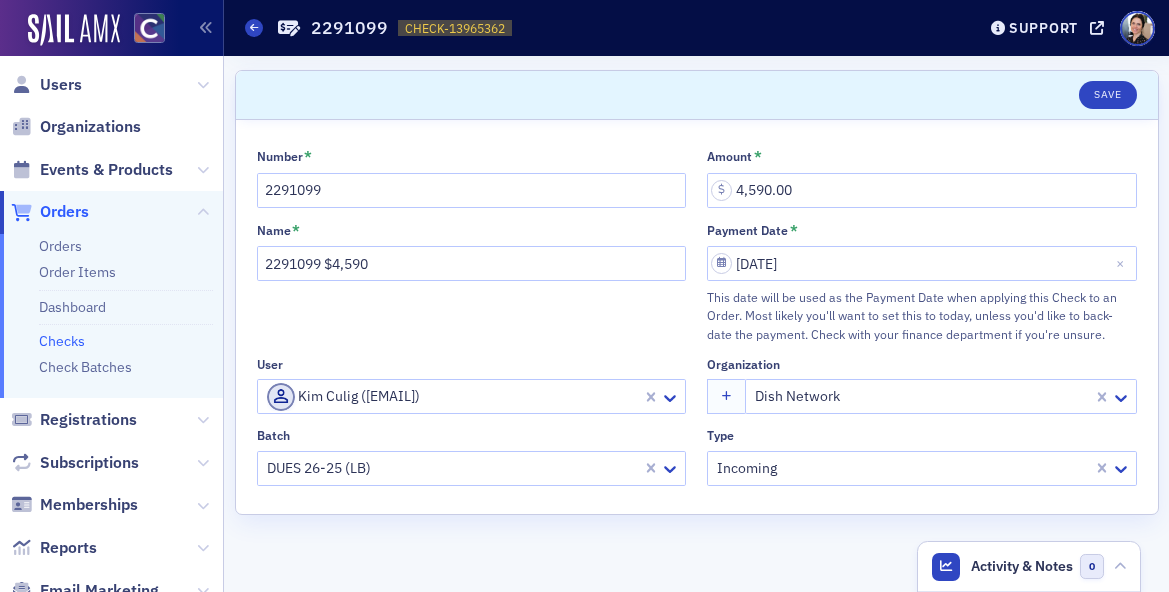 click on "Checks" 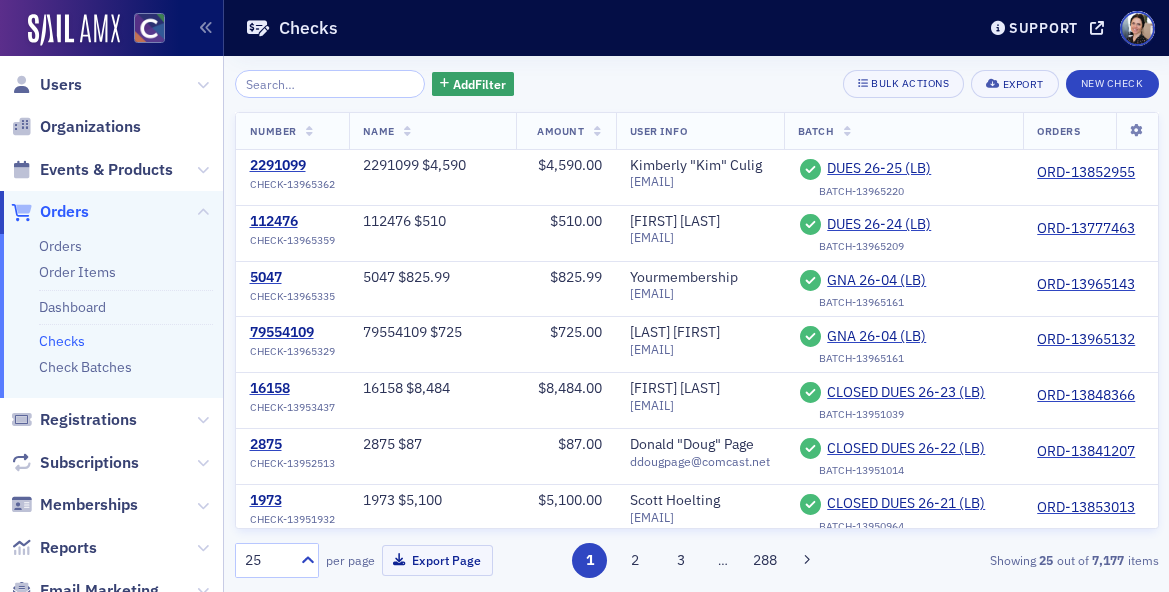 drag, startPoint x: 86, startPoint y: 365, endPoint x: 1, endPoint y: 342, distance: 88.0568 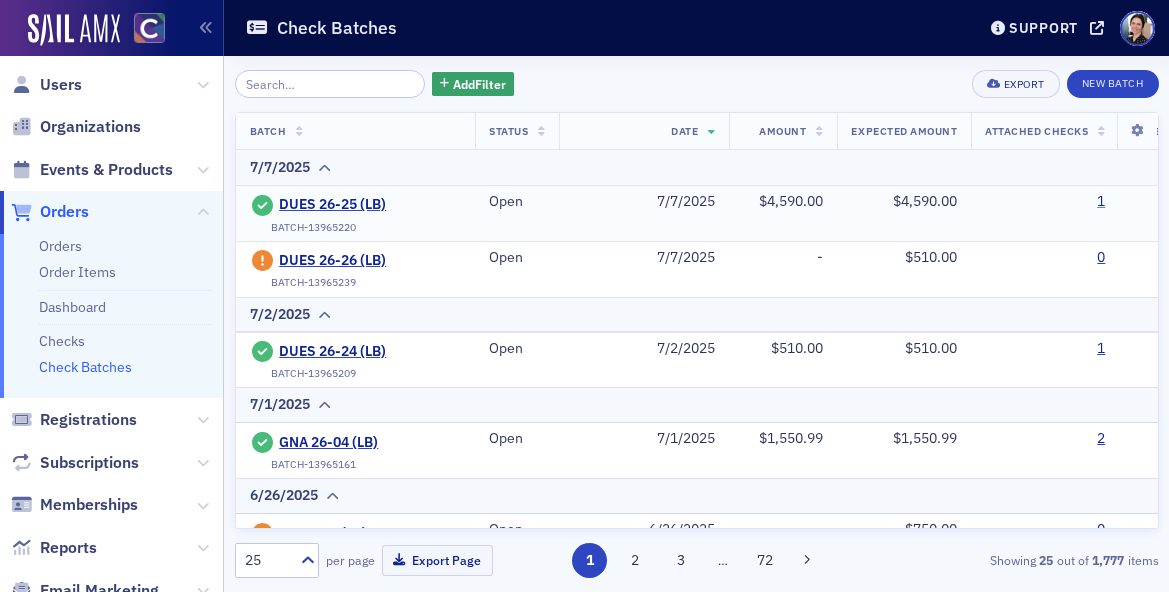 click on "1" 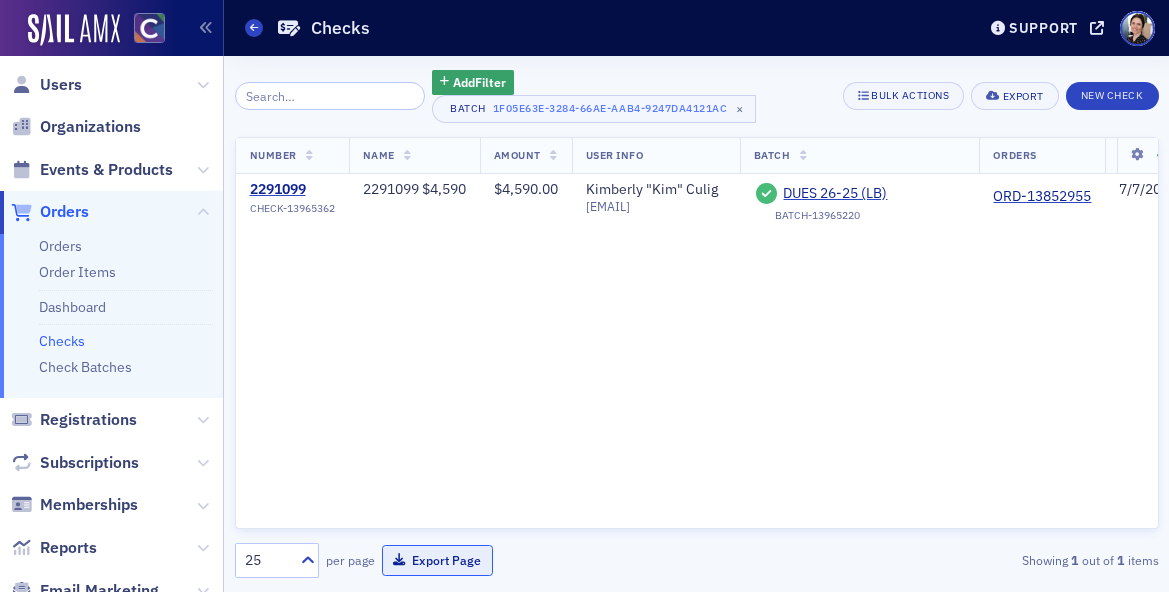 click on "Export Page" 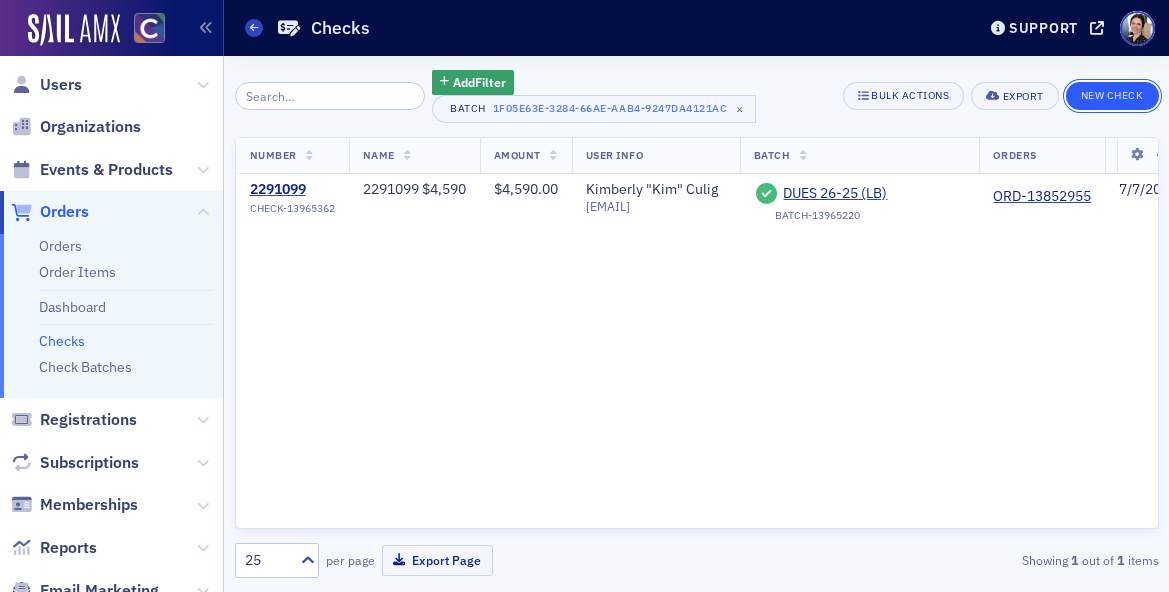 click on "New Check" 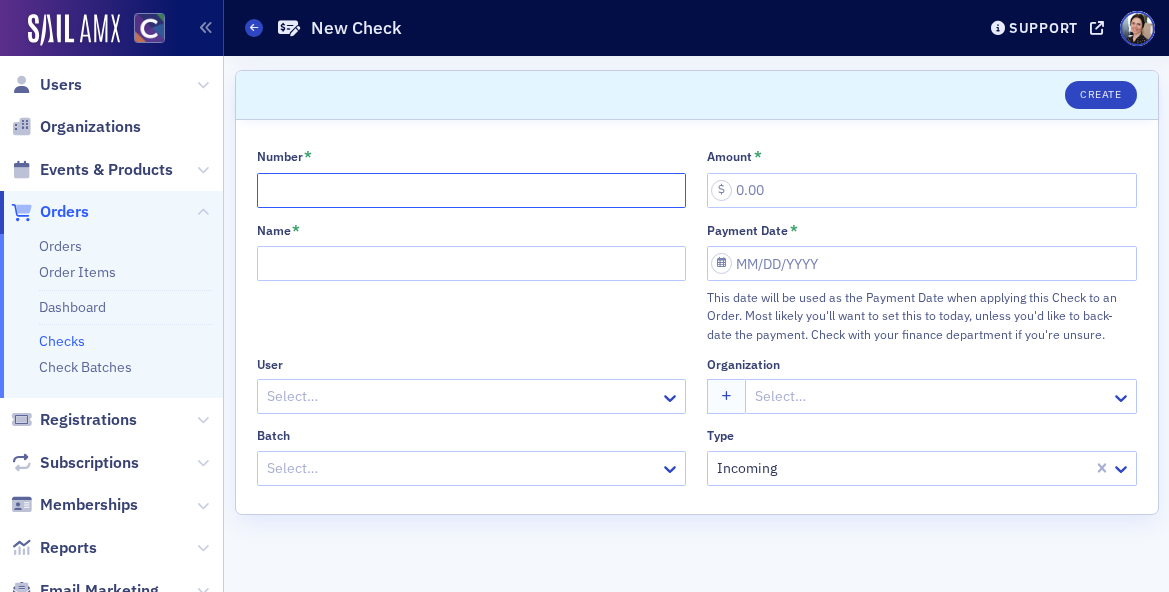 click on "Number *" 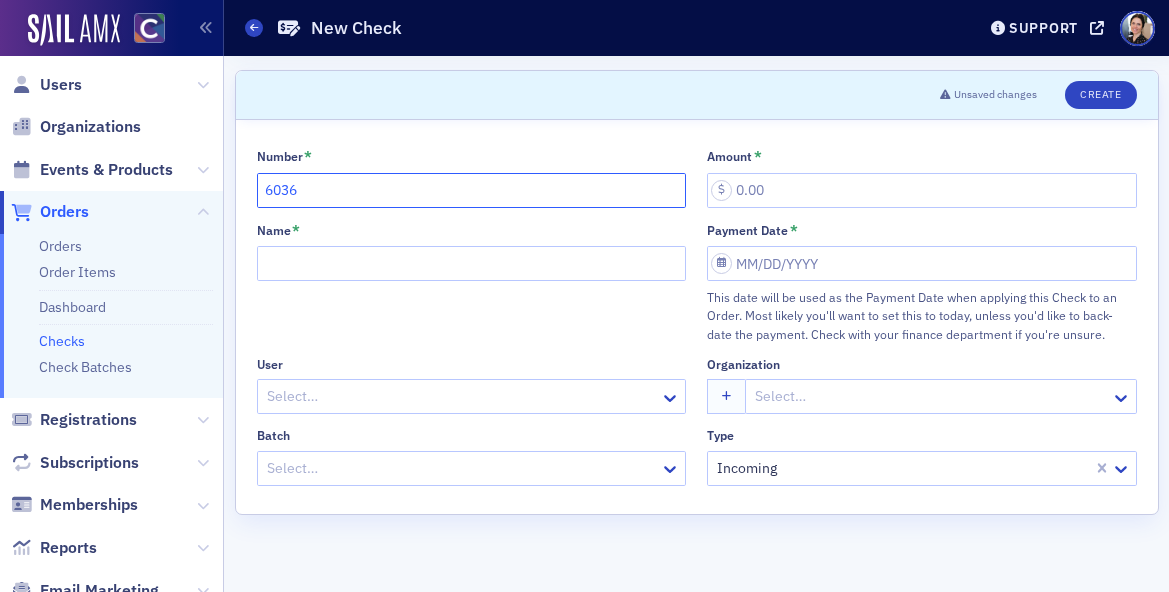 type on "6036" 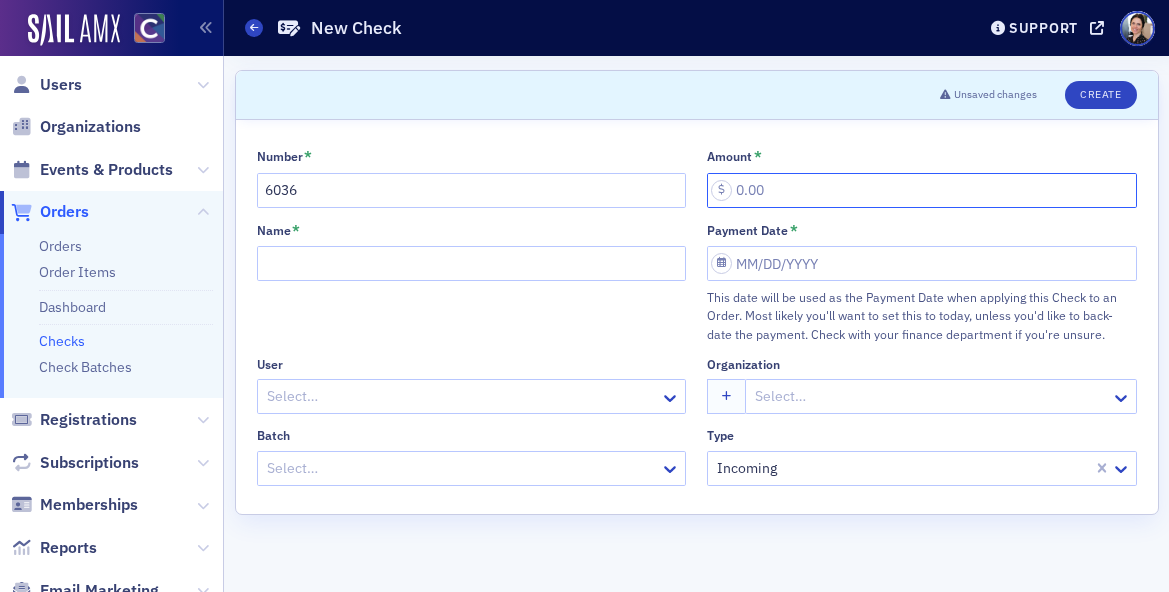 click on "Amount *" 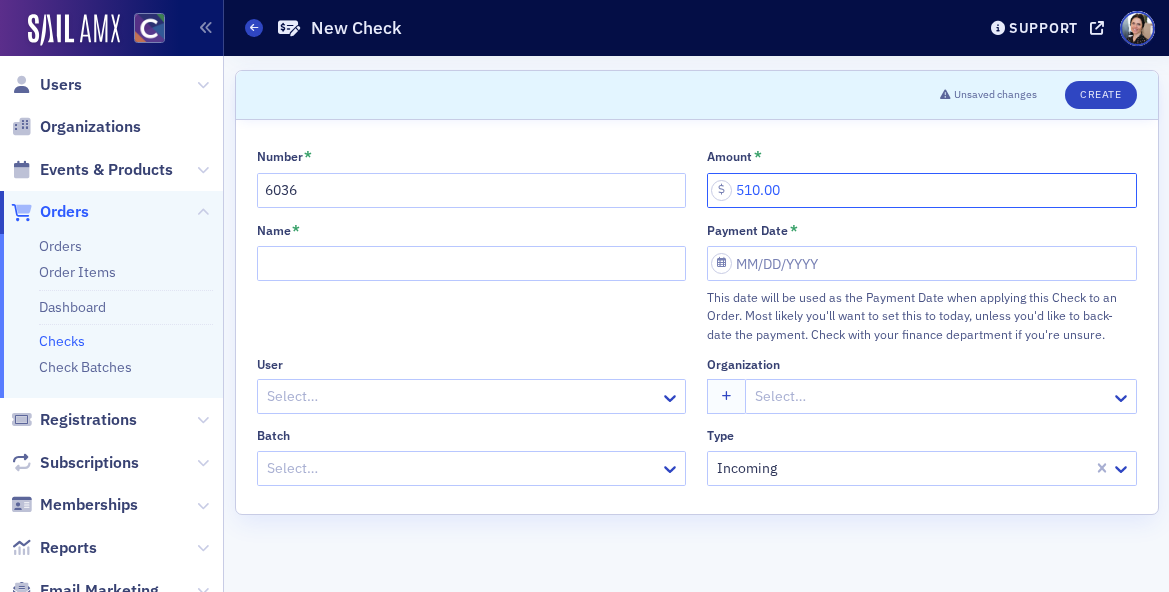 type on "510.00" 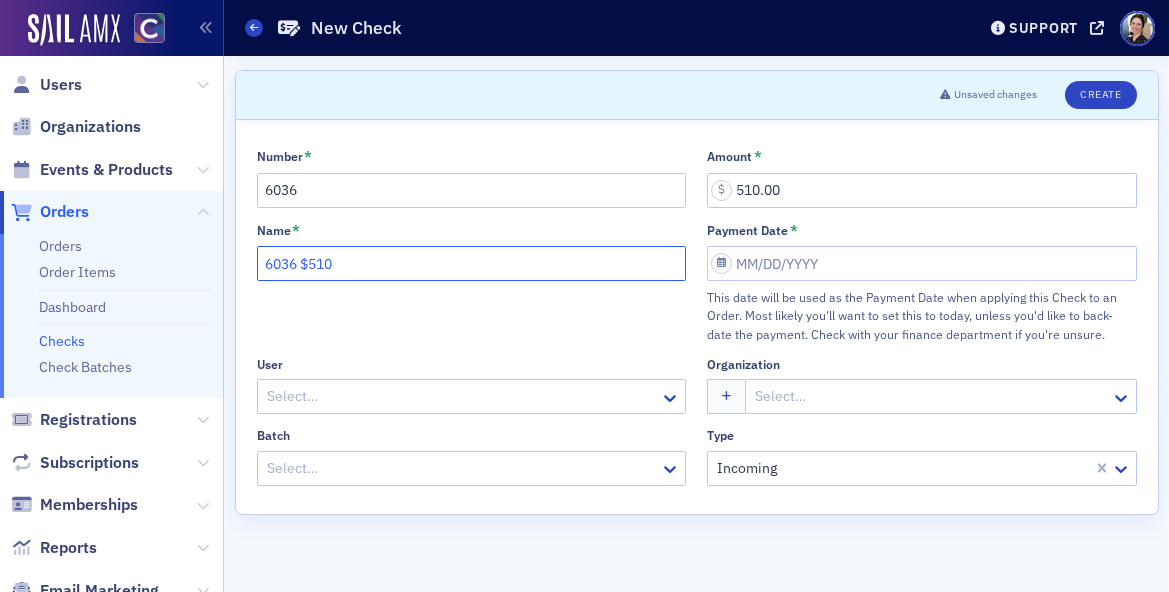 type on "6036 $510" 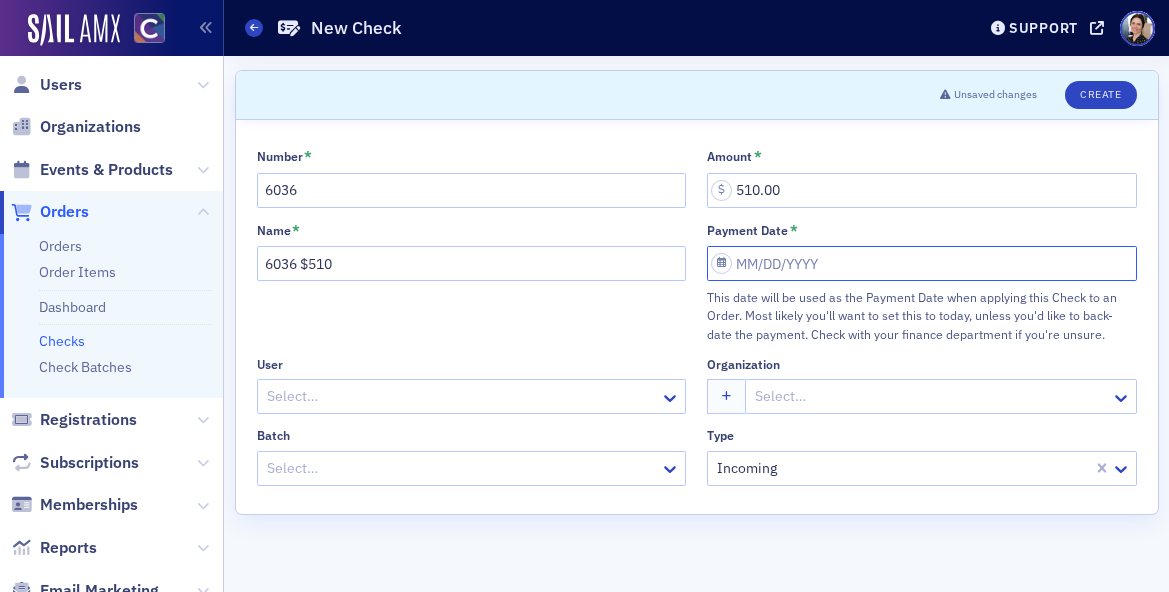 select on "6" 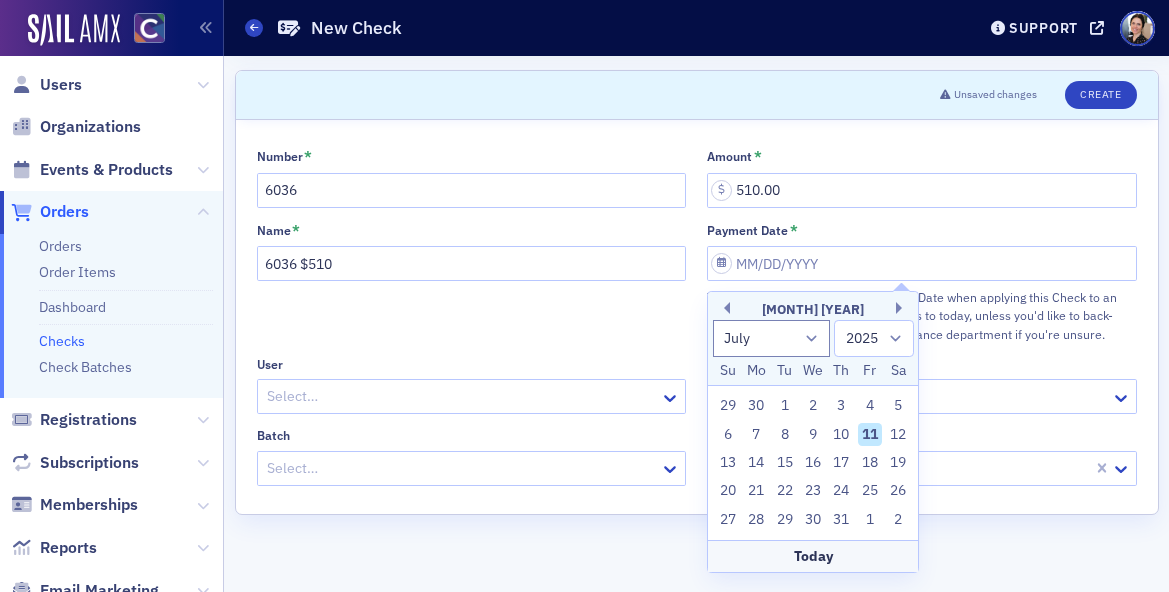 click on "7" at bounding box center [756, 435] 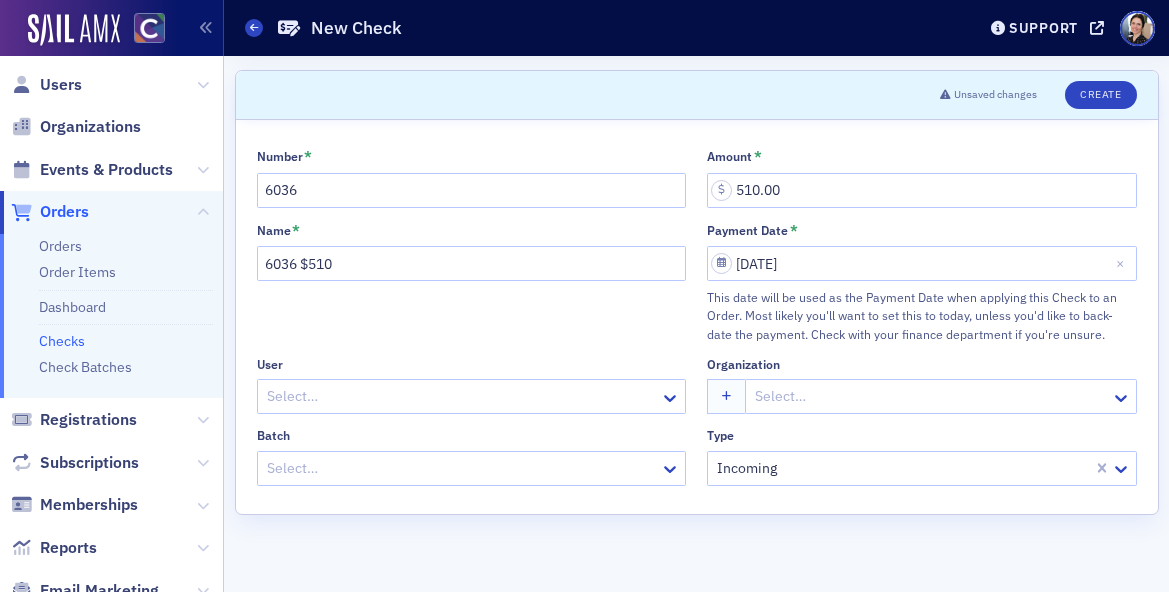 click 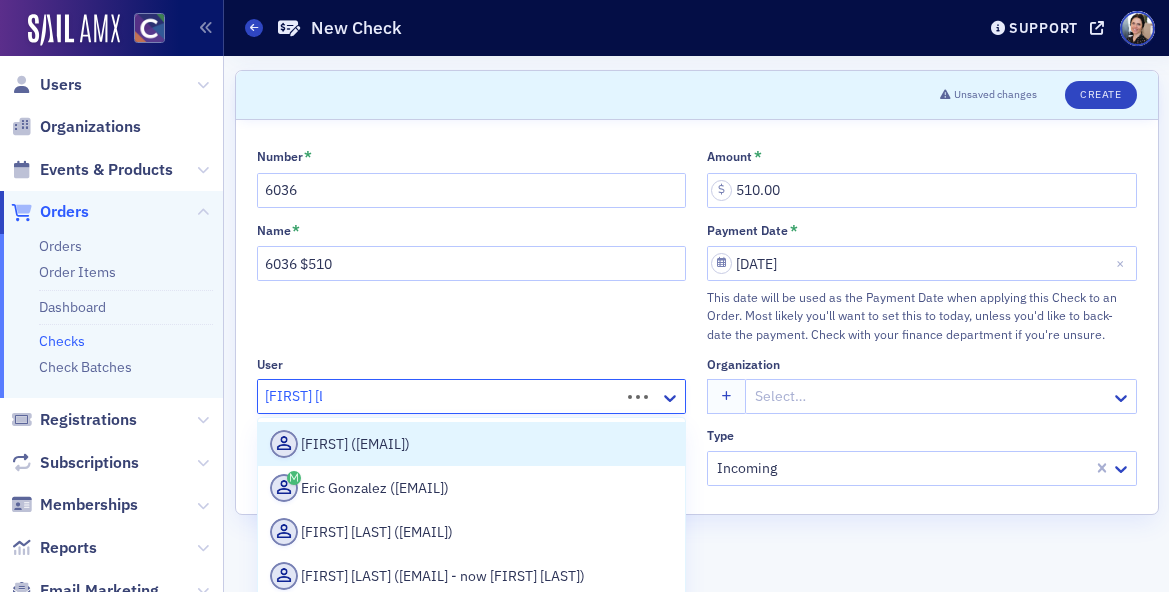 type on "[FIRST] [LAST]" 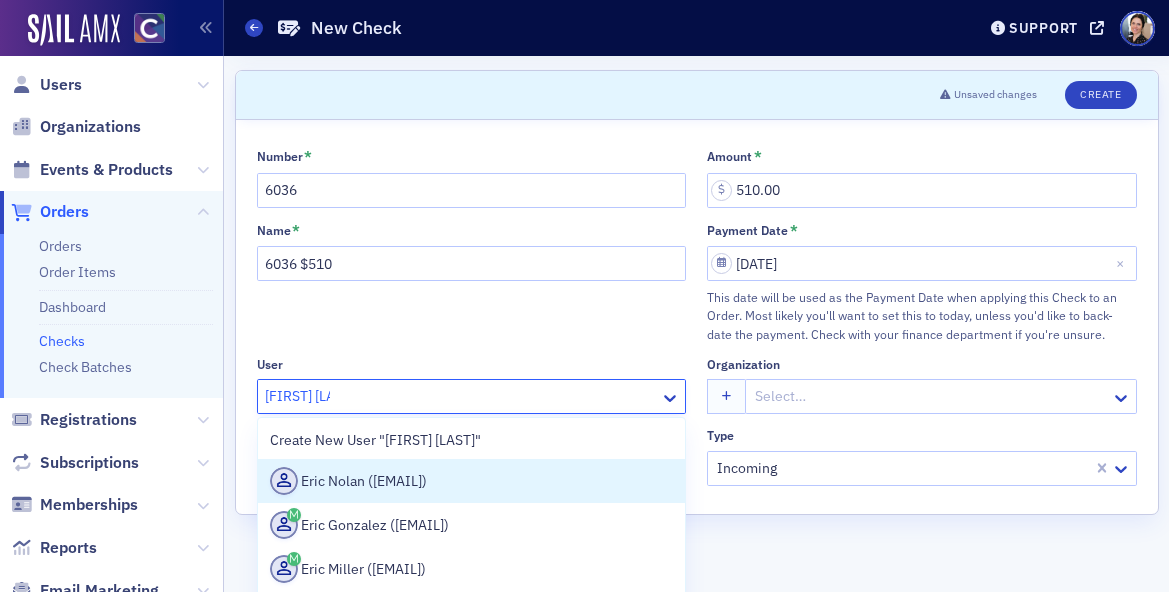 drag, startPoint x: 476, startPoint y: 483, endPoint x: 492, endPoint y: 468, distance: 21.931713 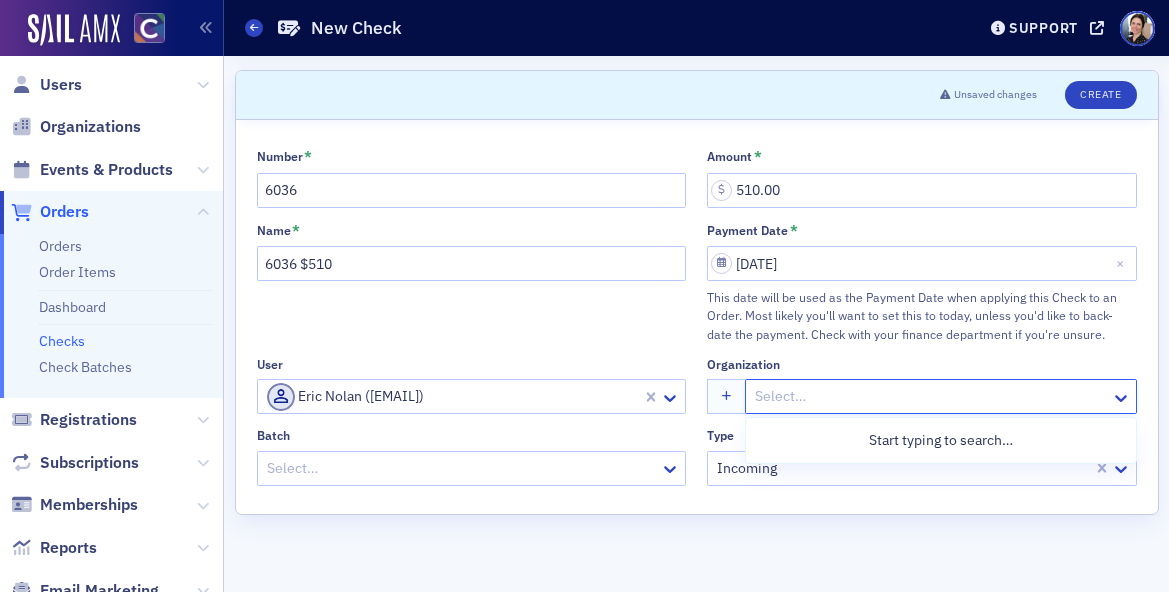 click 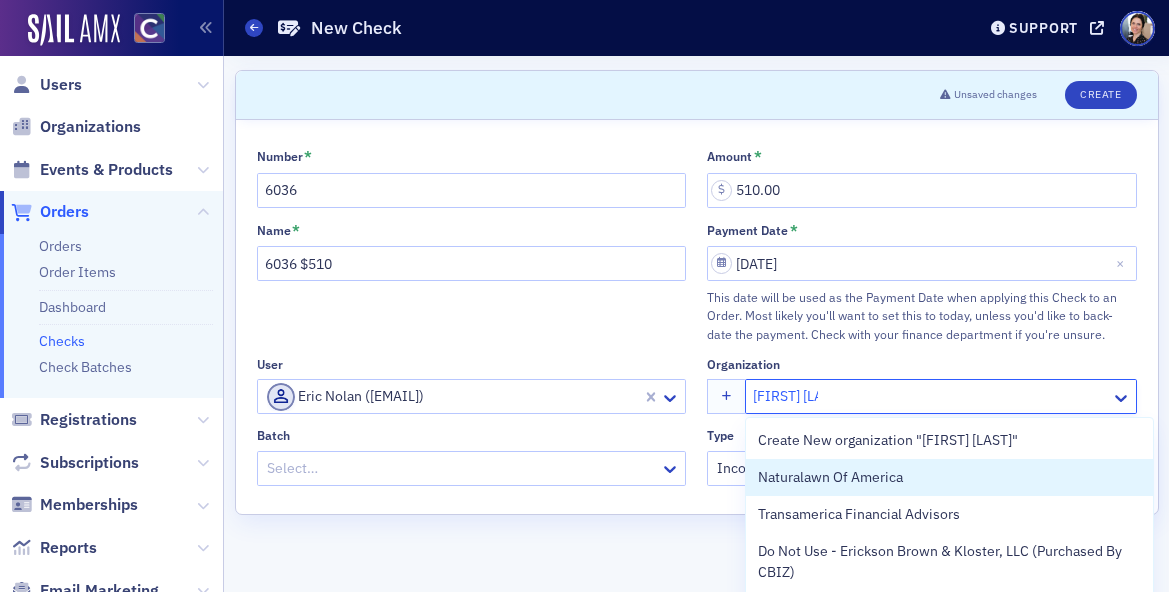 type on "[FIRST] [LAST]" 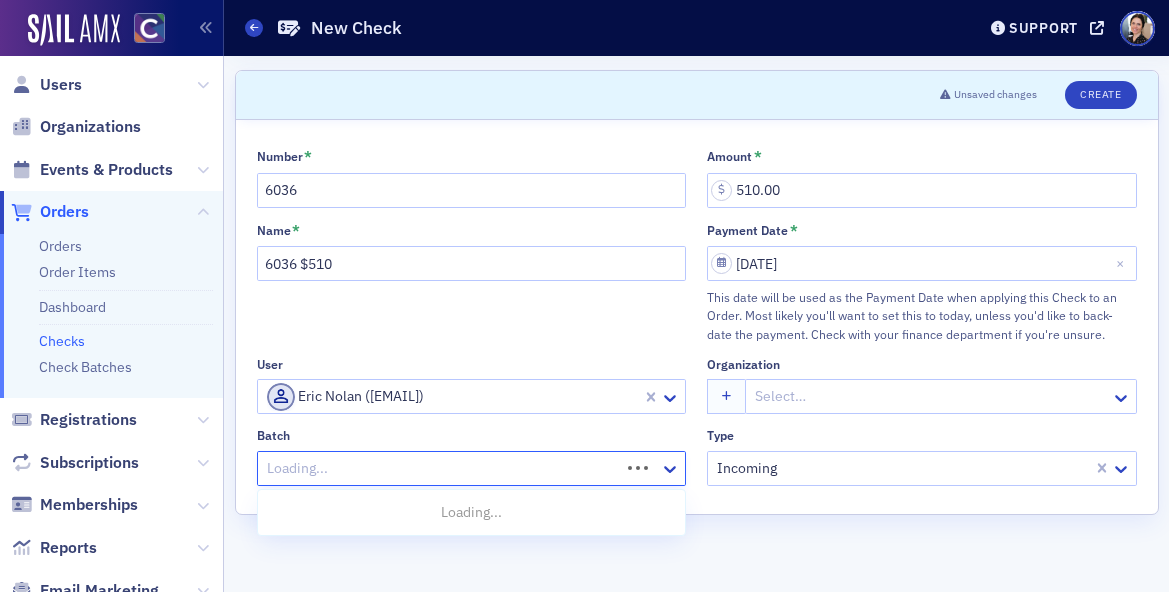 click 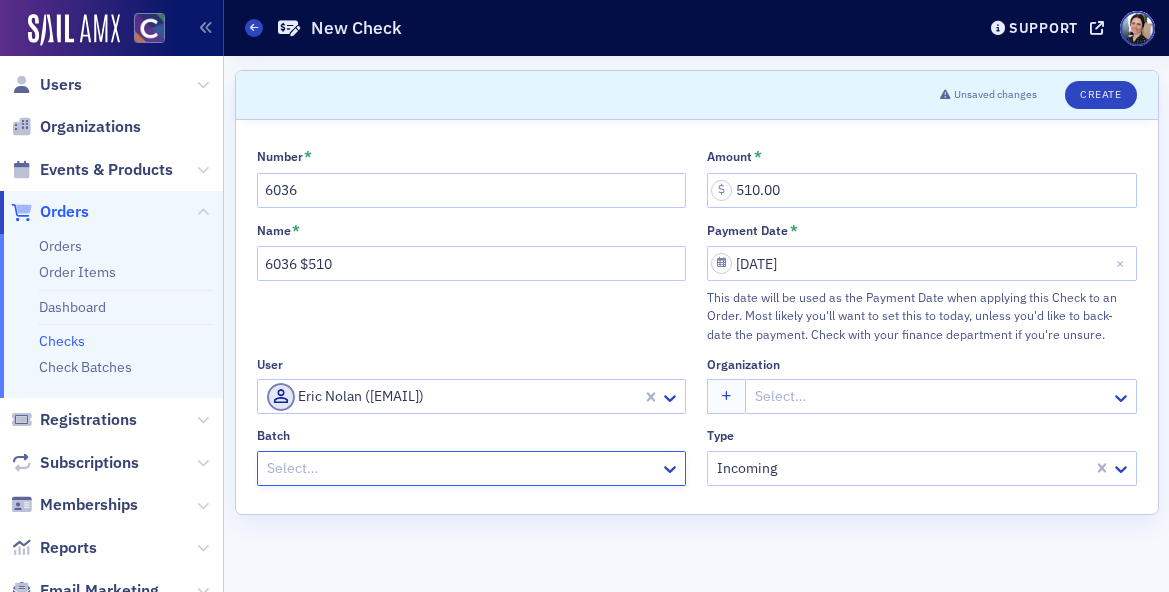 click 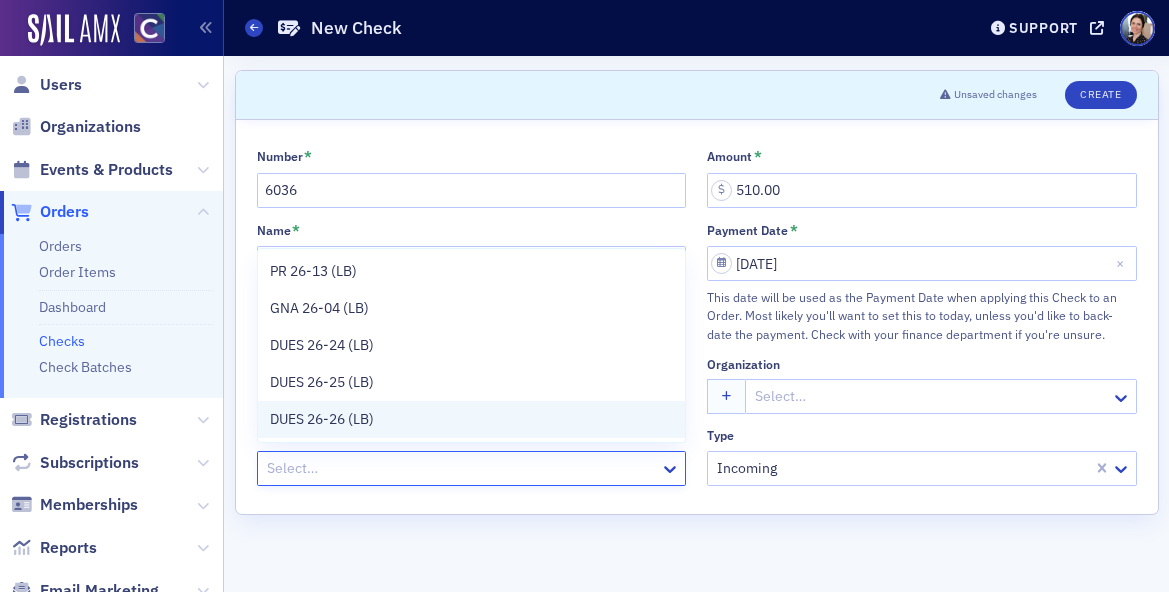 click on "DUES 26-26 (LB)" at bounding box center (322, 419) 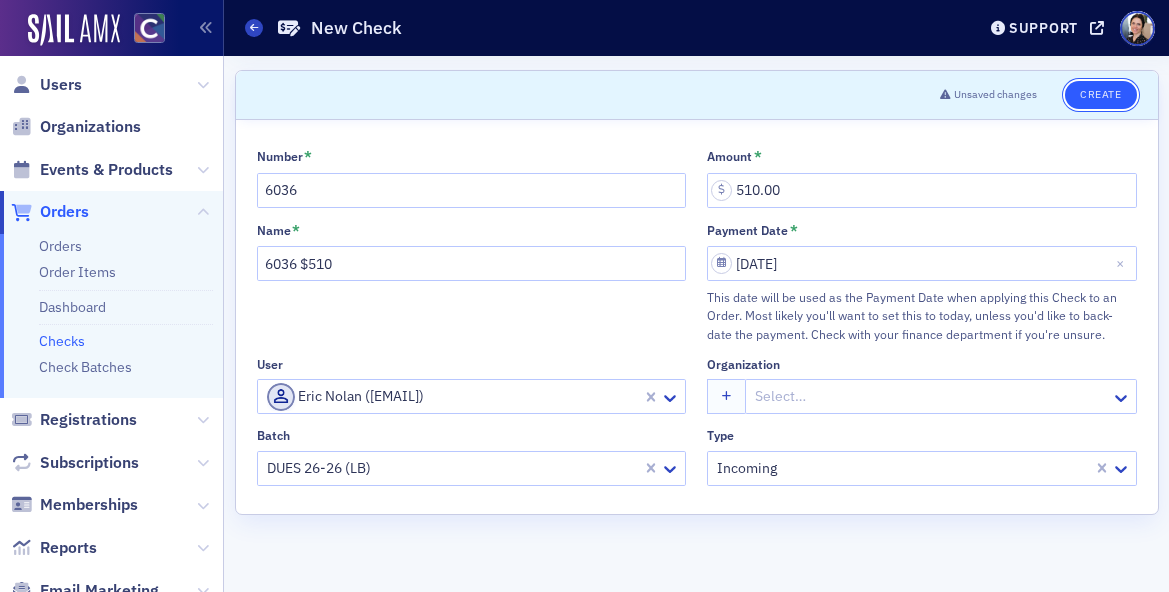 click on "Create" 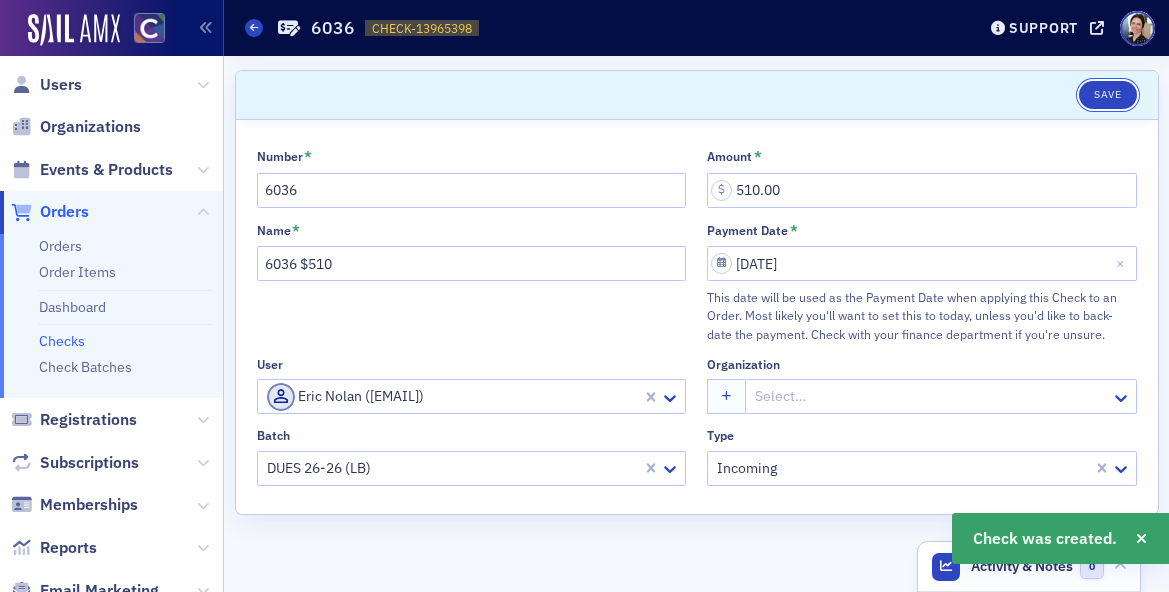 drag, startPoint x: 1118, startPoint y: 96, endPoint x: 1049, endPoint y: 50, distance: 82.92768 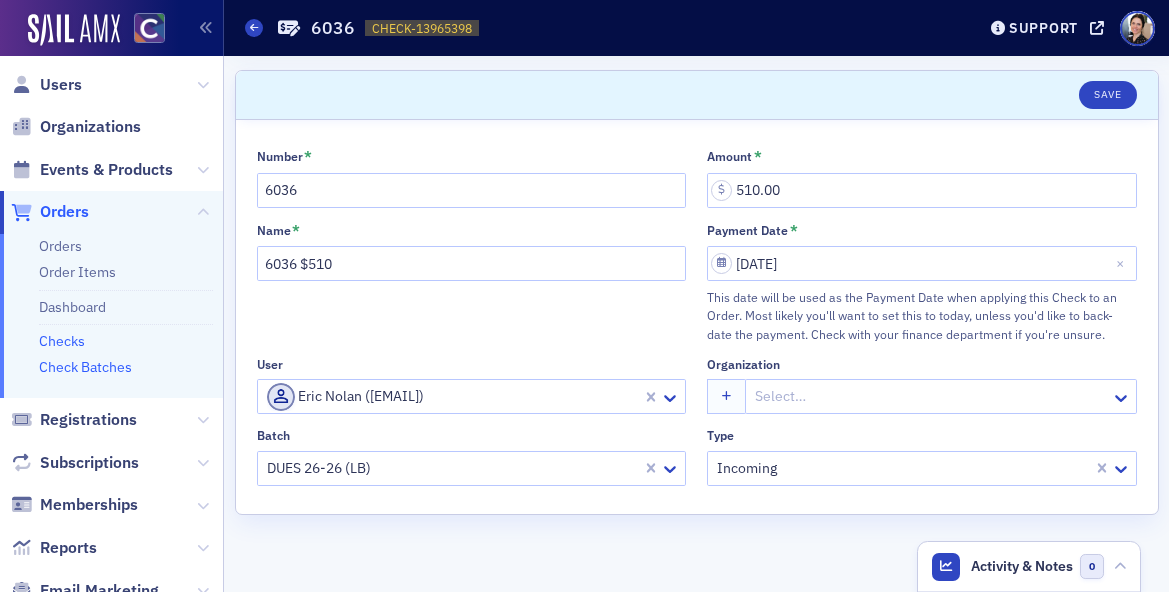 click on "Check Batches" 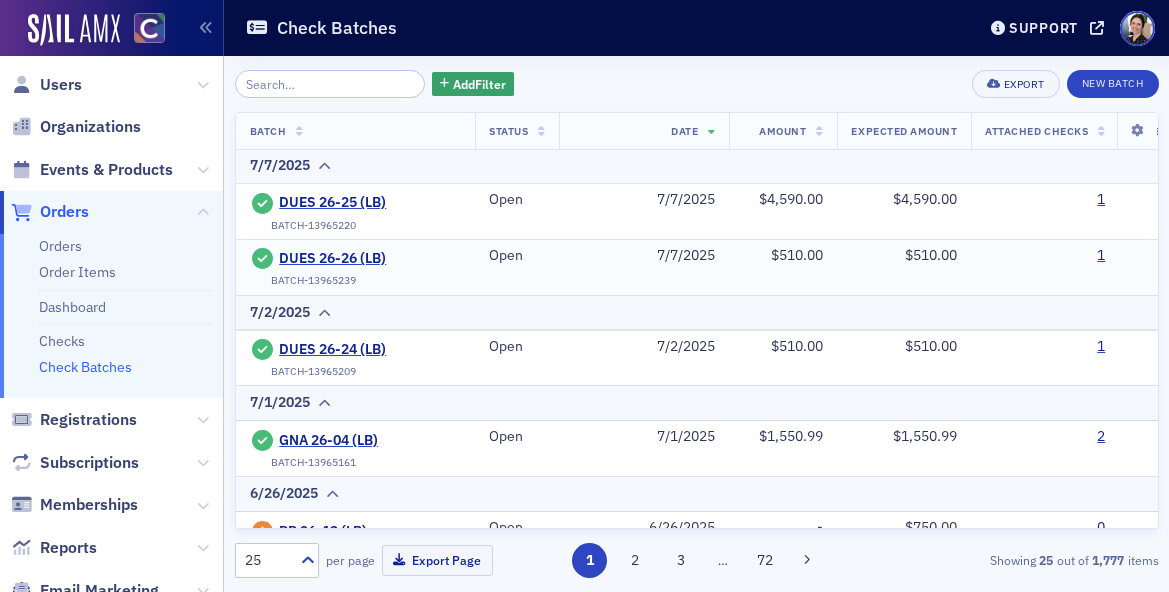 scroll, scrollTop: 2, scrollLeft: 10, axis: both 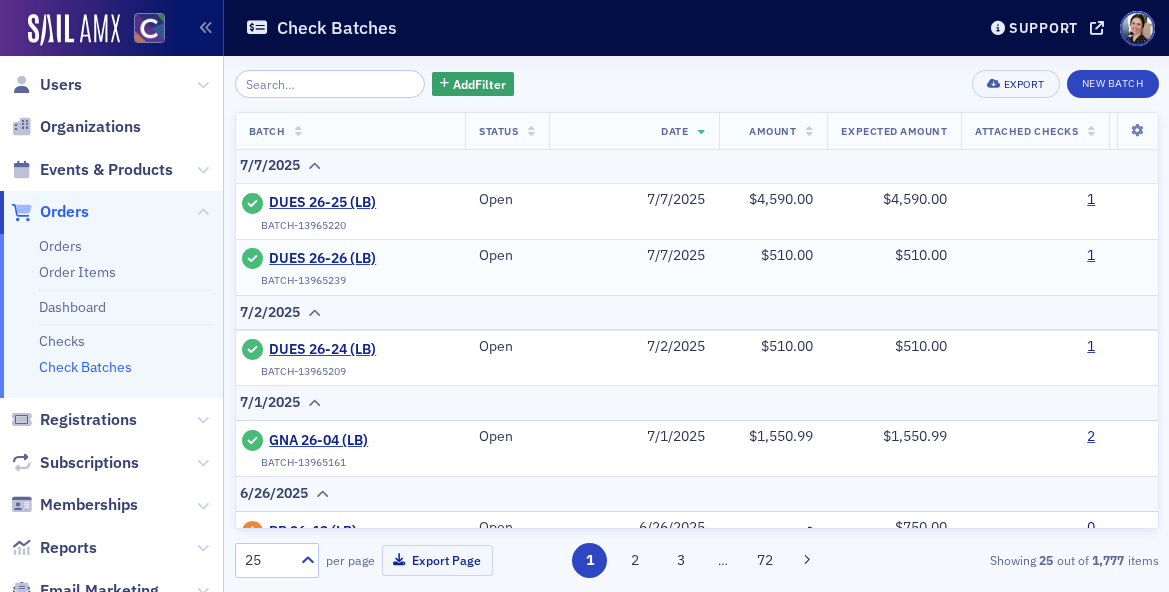 click on "1" 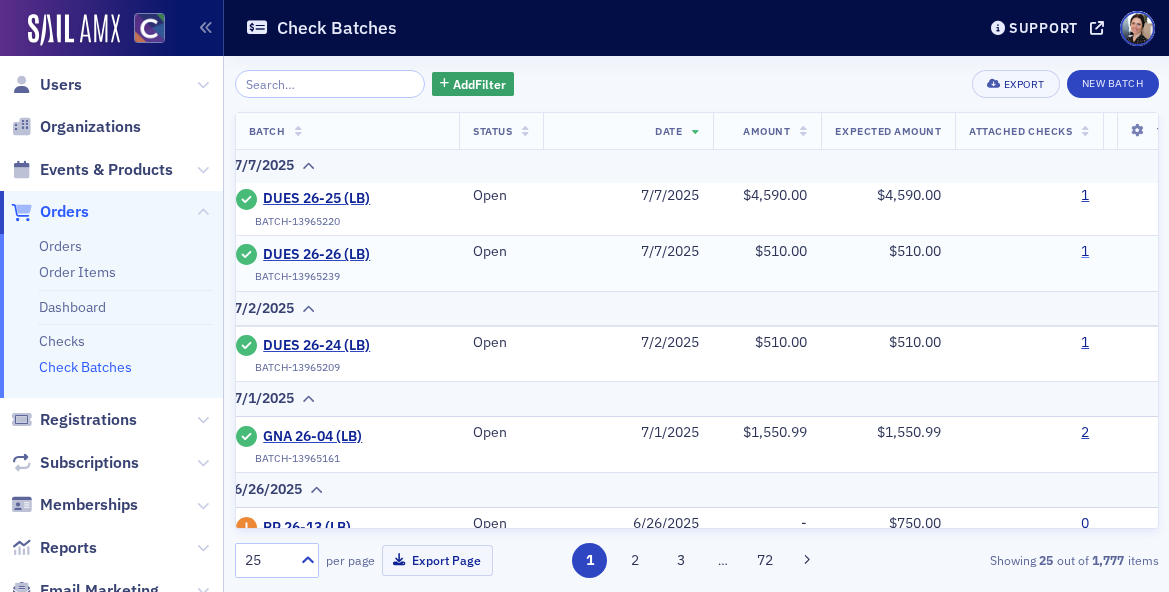 click on "1" 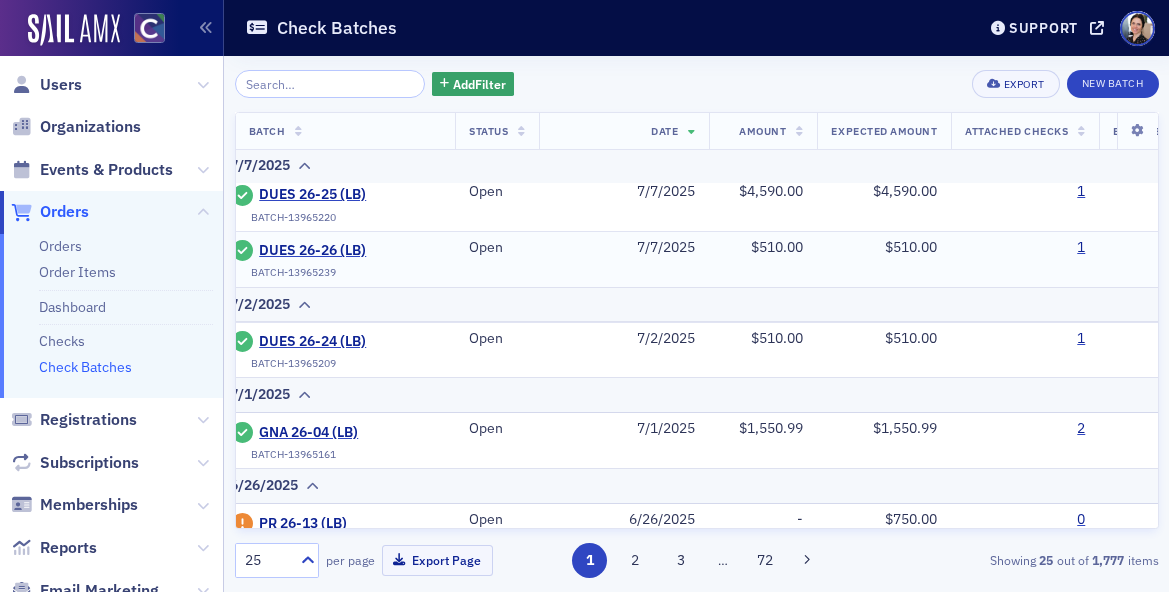 scroll, scrollTop: 10, scrollLeft: 21, axis: both 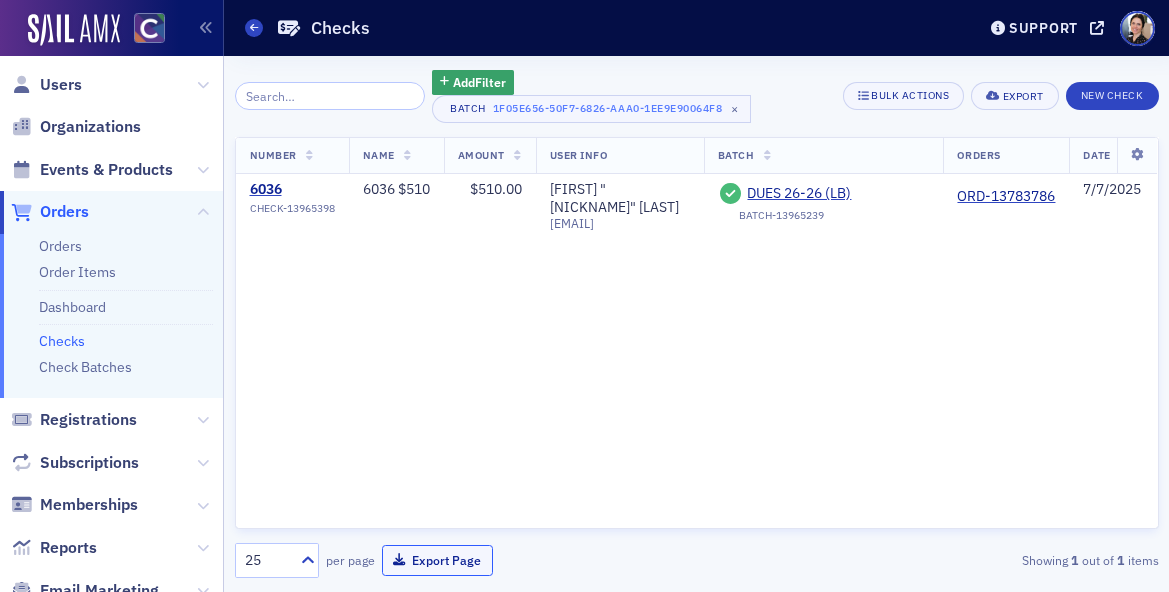 drag, startPoint x: 440, startPoint y: 551, endPoint x: 423, endPoint y: 537, distance: 22.022715 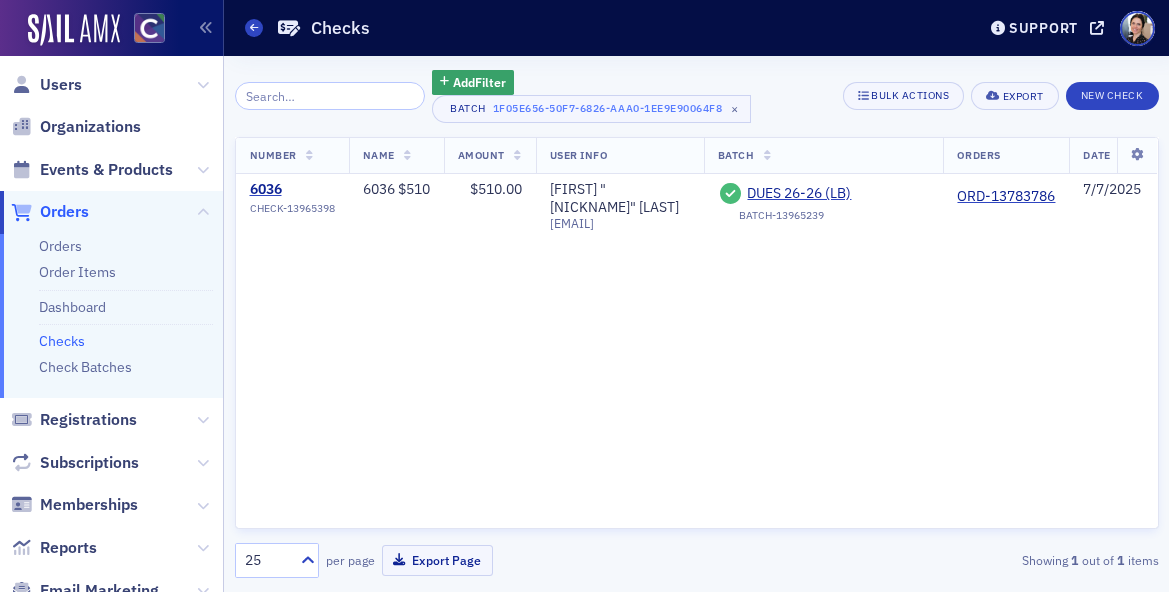 click on "Orders" 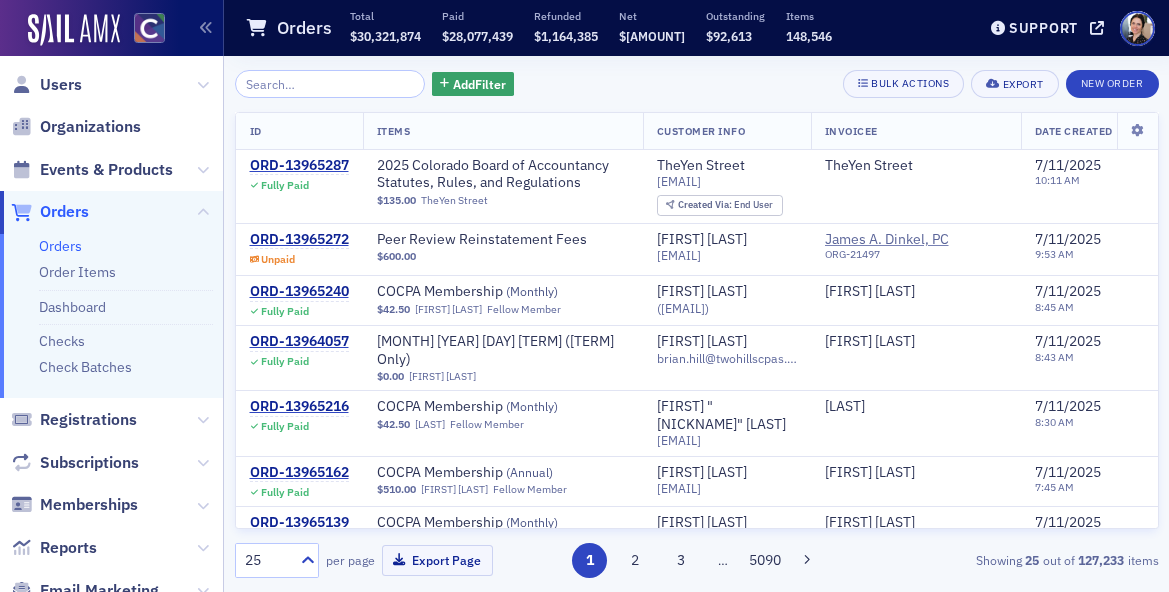 click on "Orders" 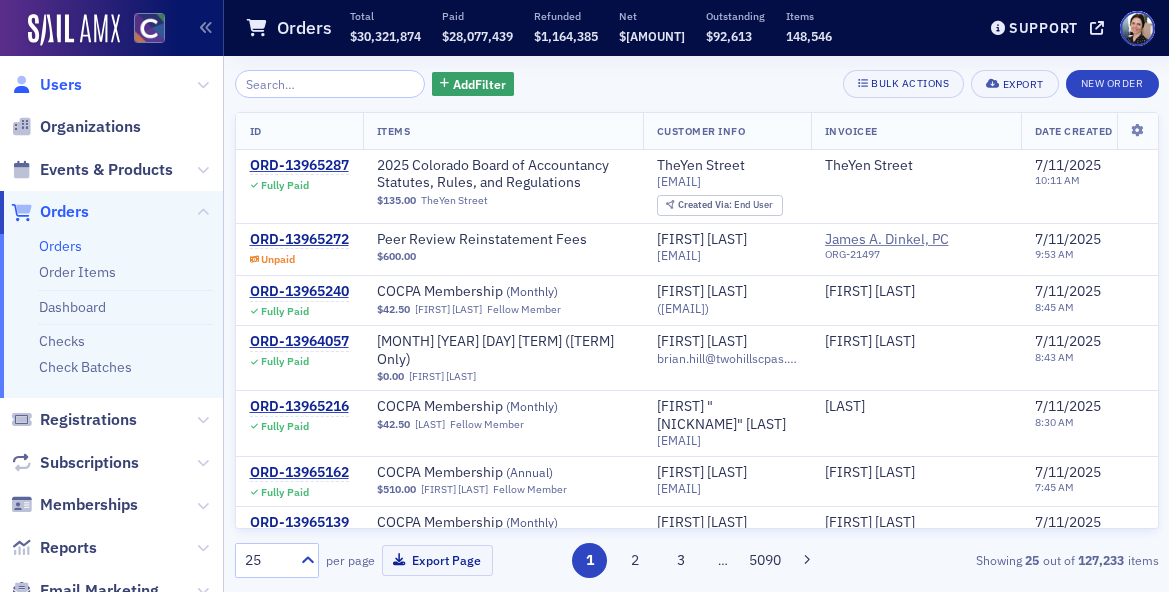 click on "Users" 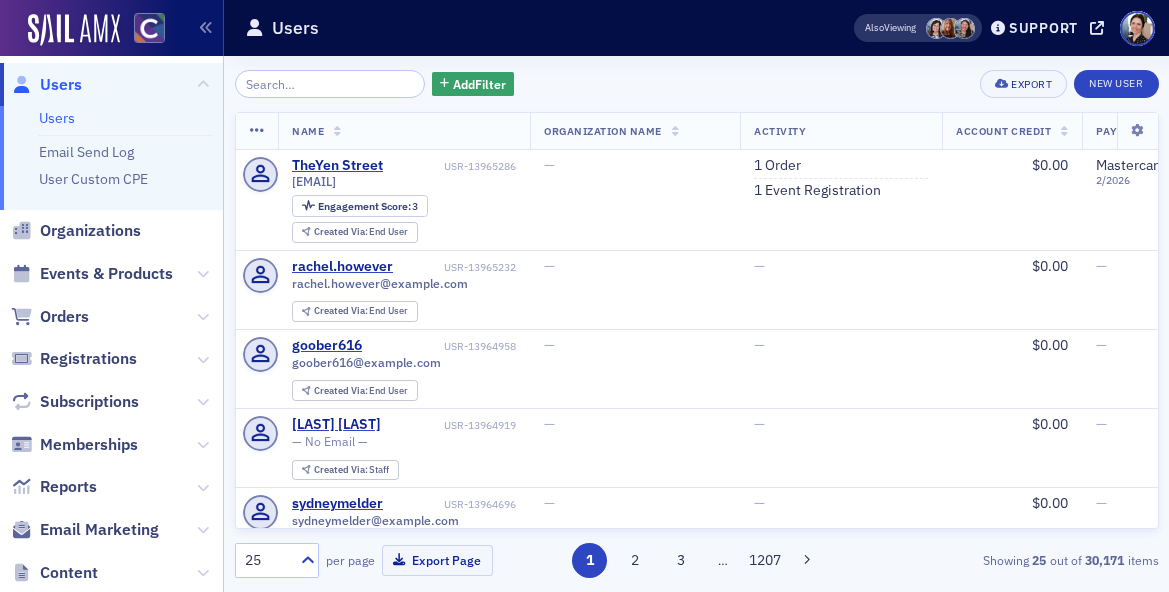 click on "Activity" 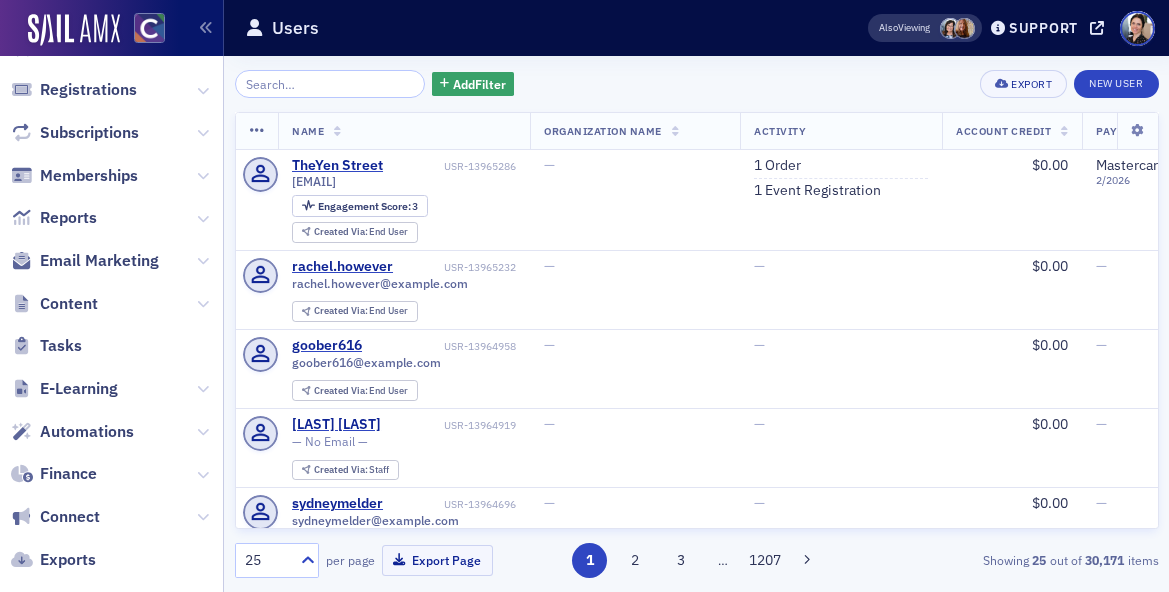 scroll, scrollTop: 342, scrollLeft: 0, axis: vertical 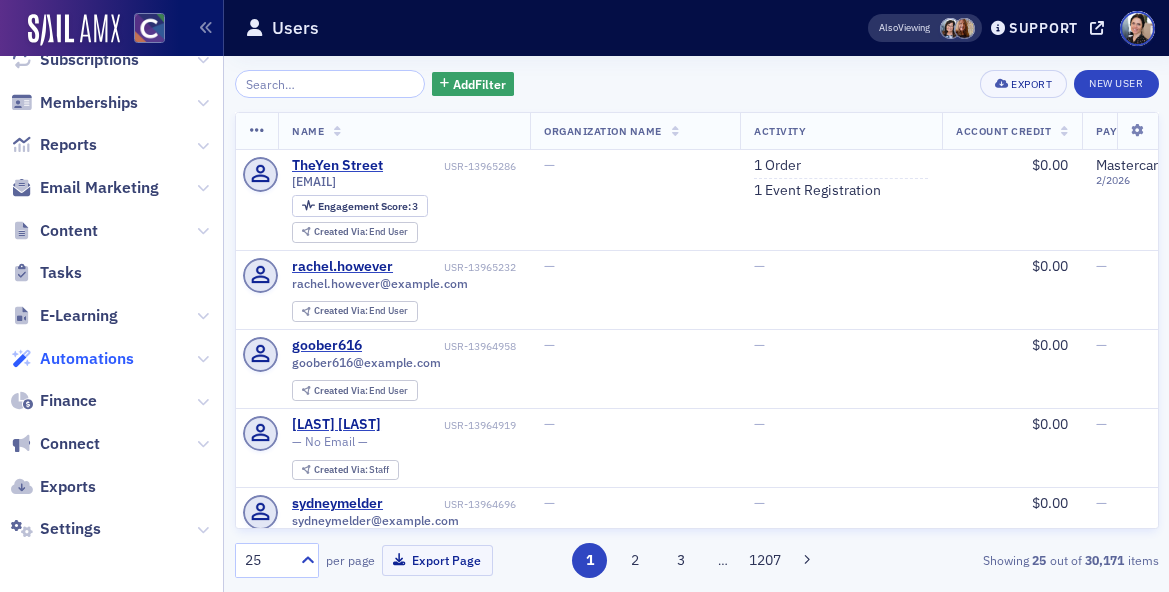 click on "Automations" 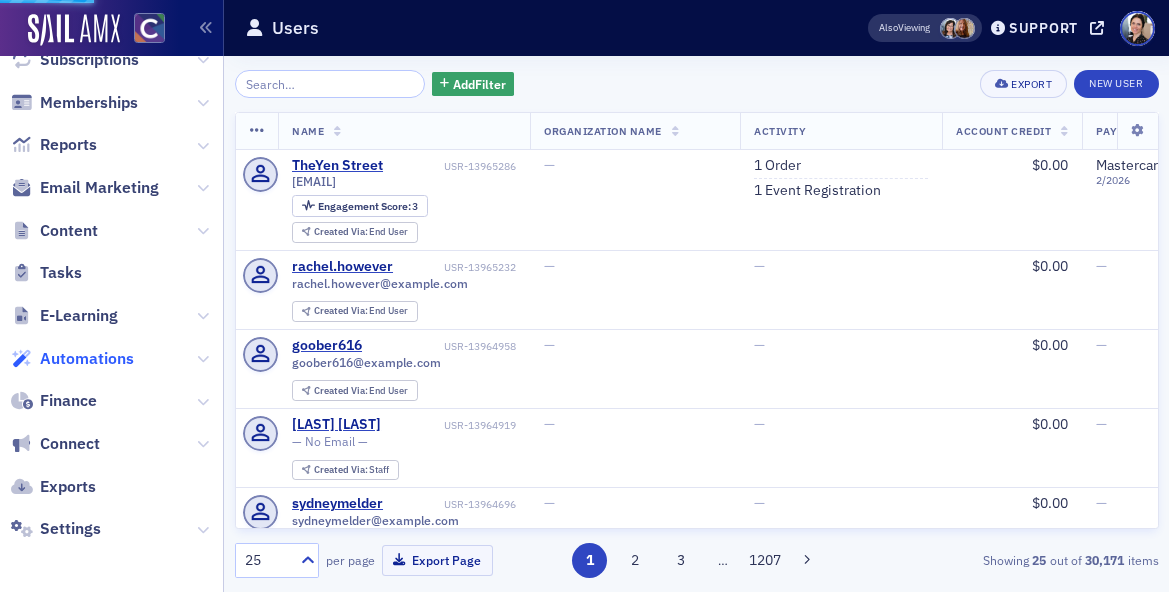 scroll, scrollTop: 238, scrollLeft: 0, axis: vertical 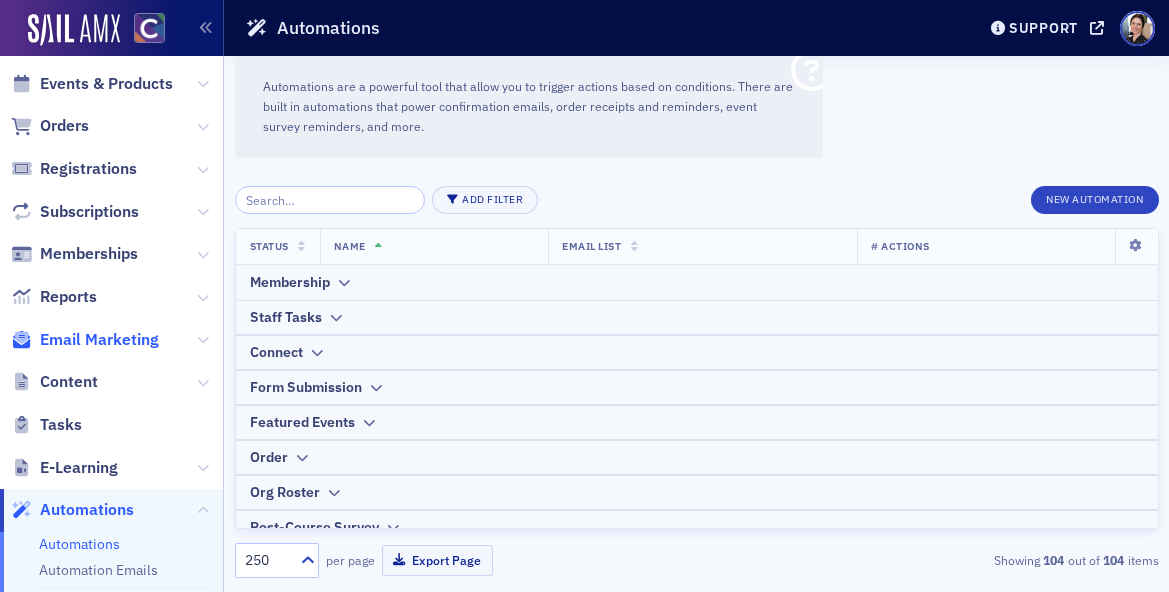 click on "Email Marketing" 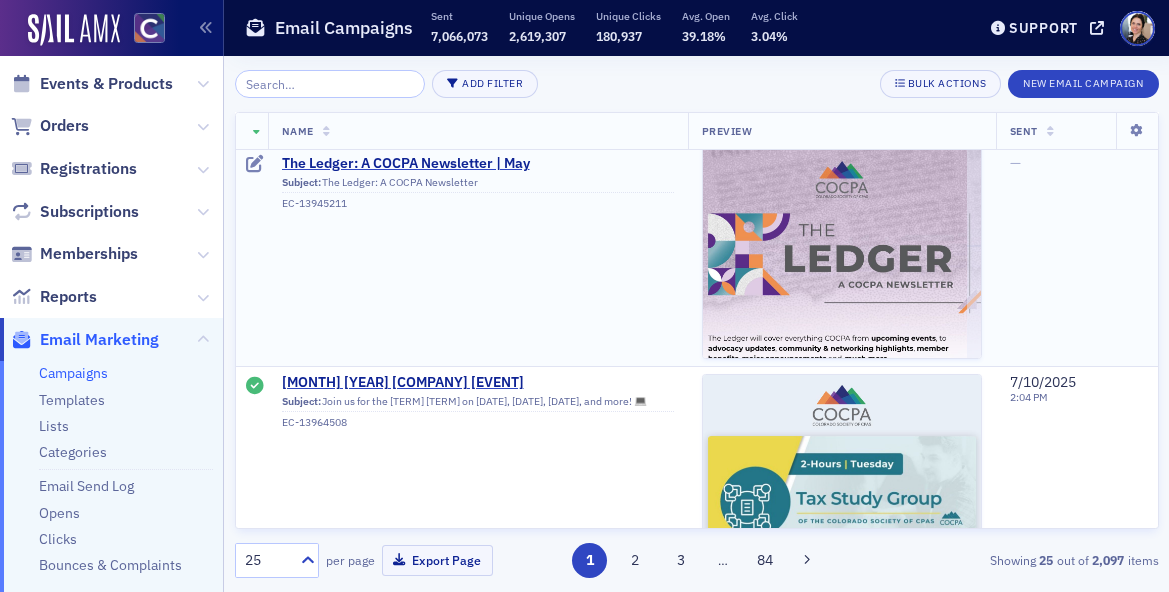 scroll, scrollTop: 0, scrollLeft: 0, axis: both 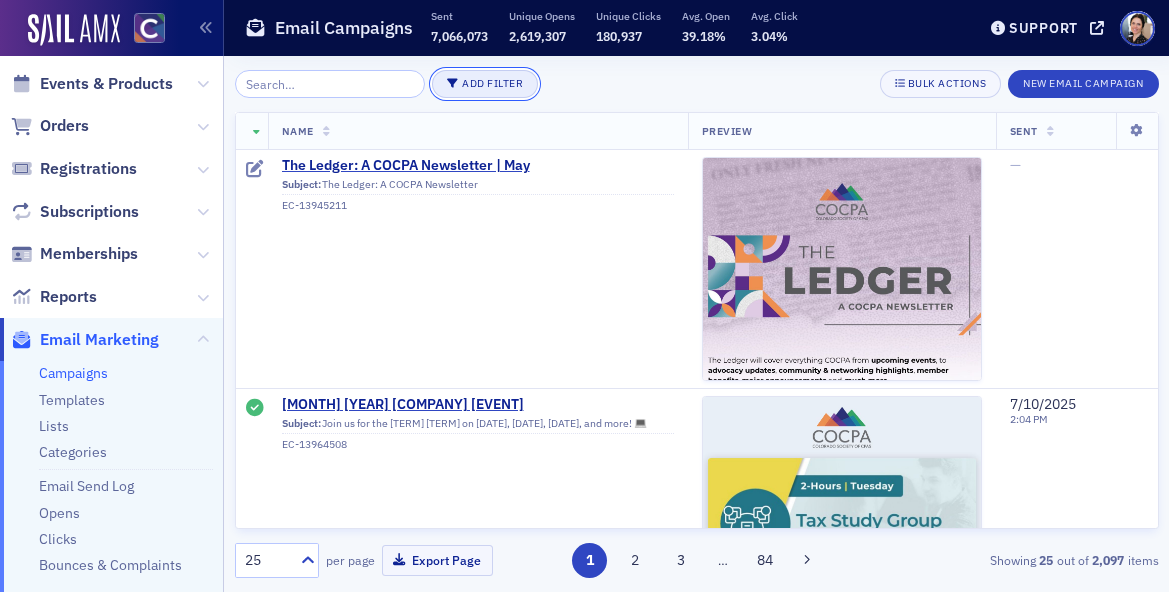click on "Add Filter" 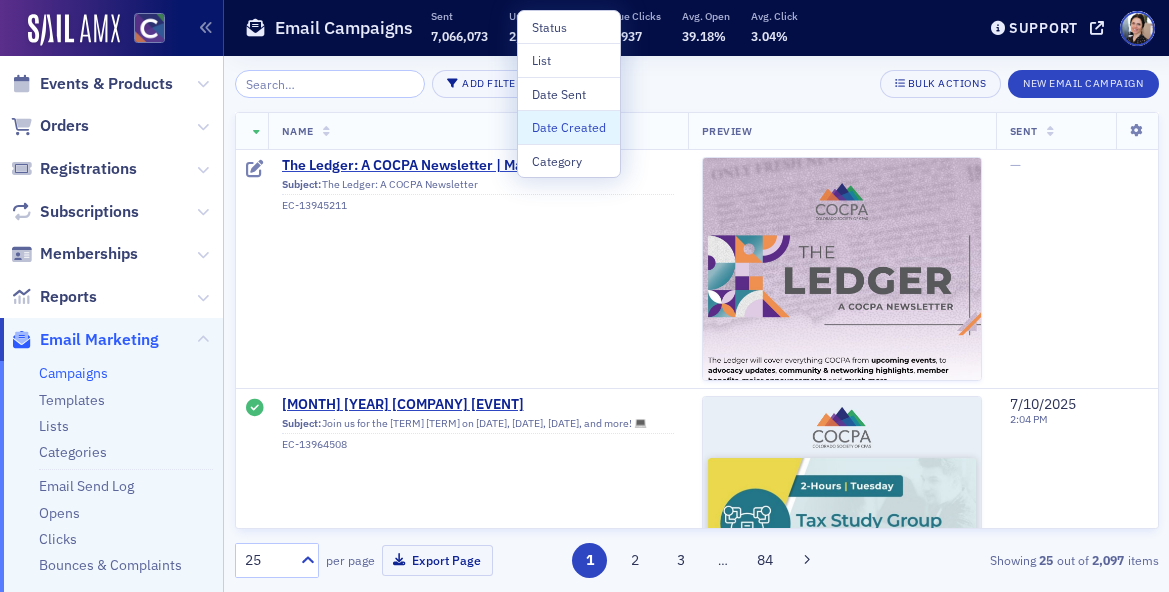 click on "Date Created" at bounding box center (569, 127) 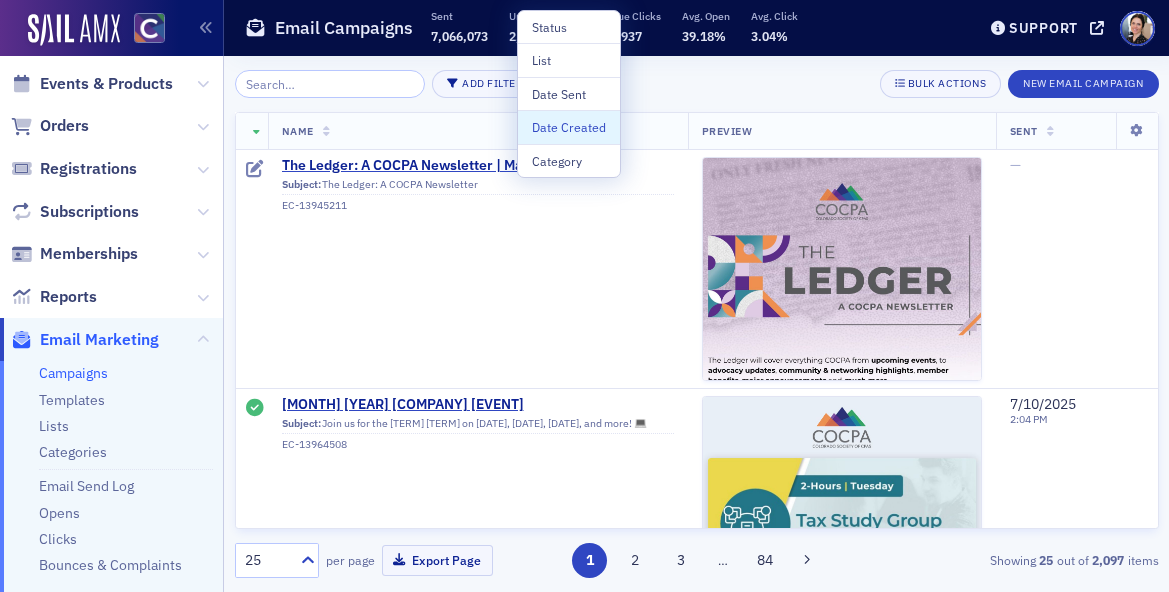 select on "6" 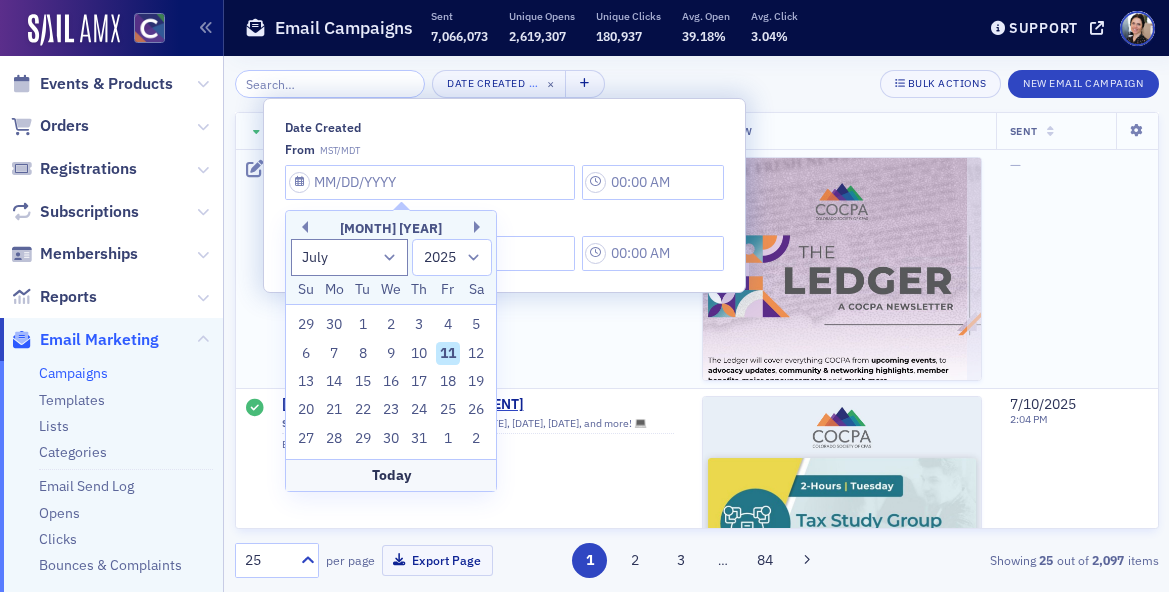 scroll, scrollTop: 3, scrollLeft: 0, axis: vertical 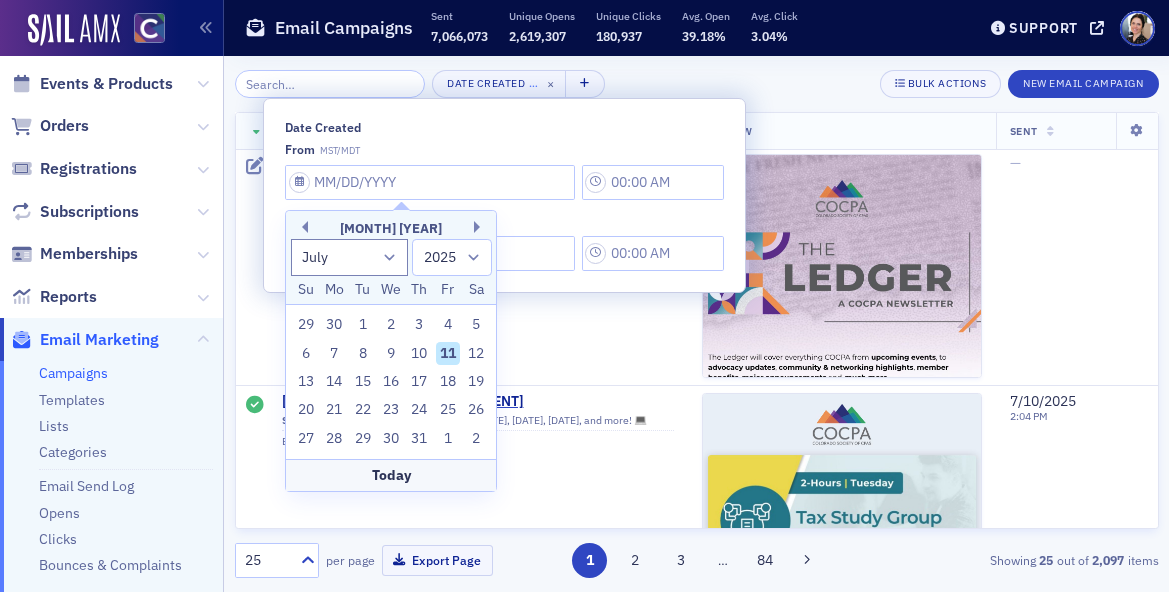 click on "Campaigns" 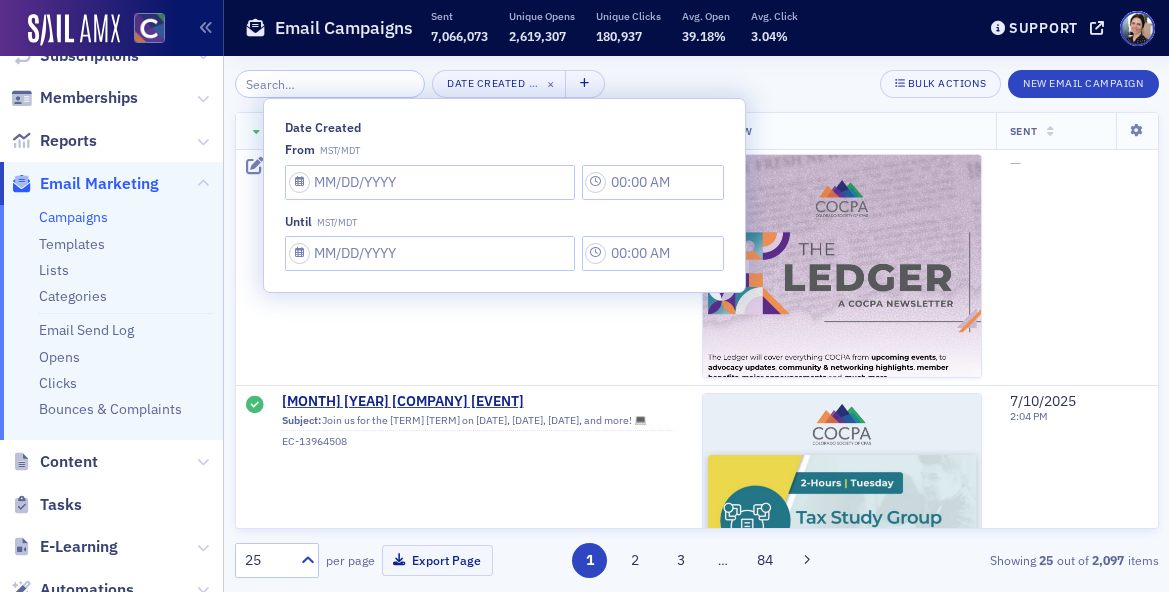 scroll, scrollTop: 243, scrollLeft: 0, axis: vertical 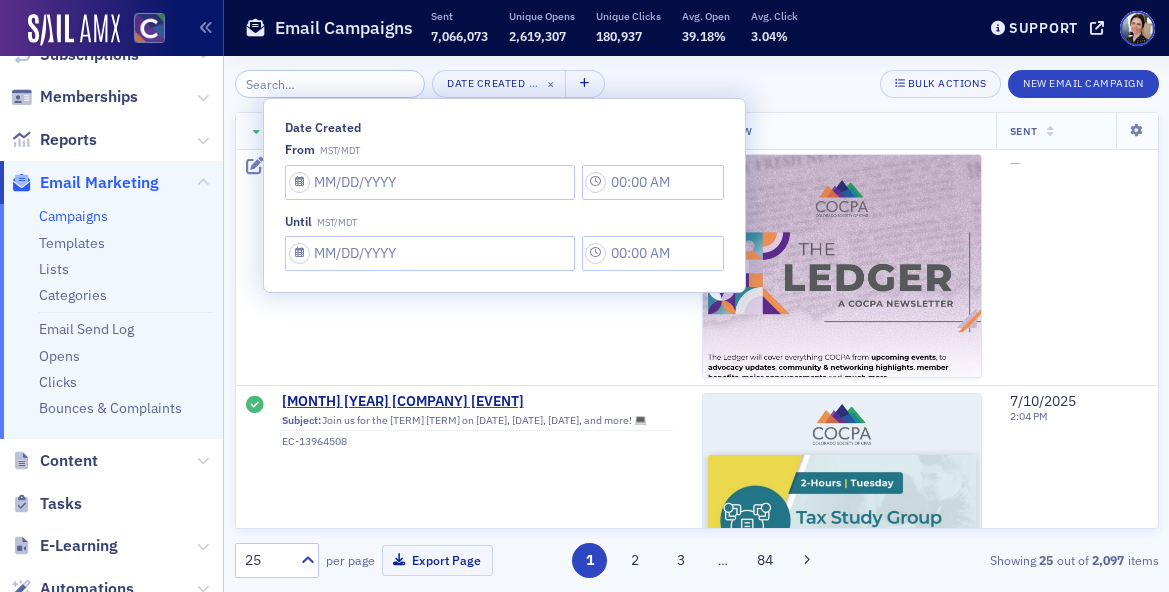 click on "Email Marketing" 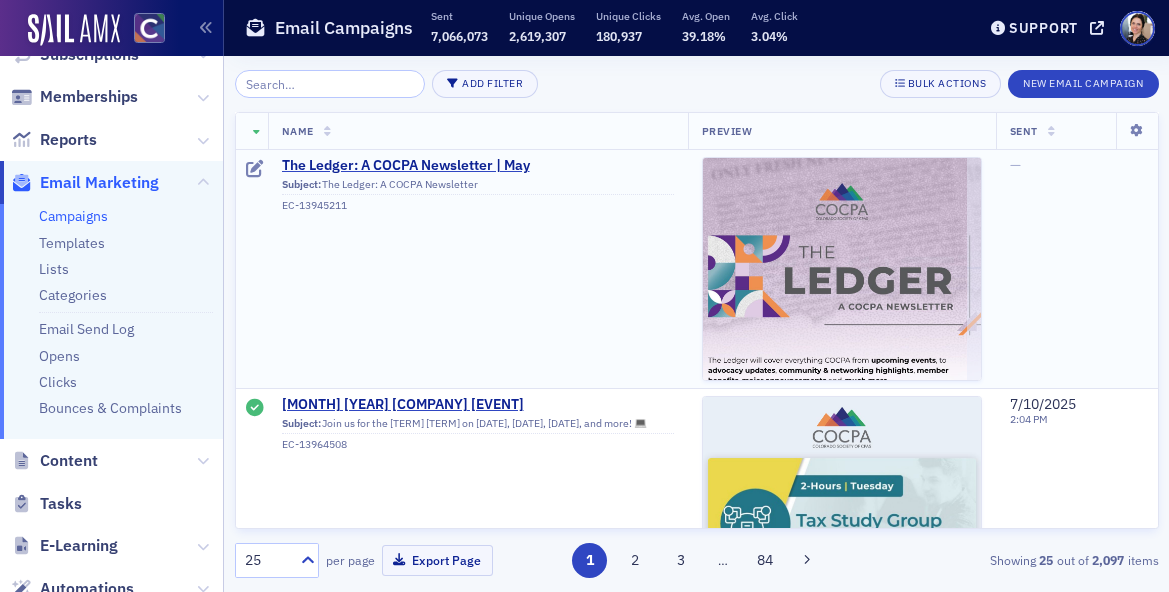 click on "[COMPANY]: [COMPANY] [MONTH] Subject: [COMPANY]: [COMPANY] [MONTH] [ID]" 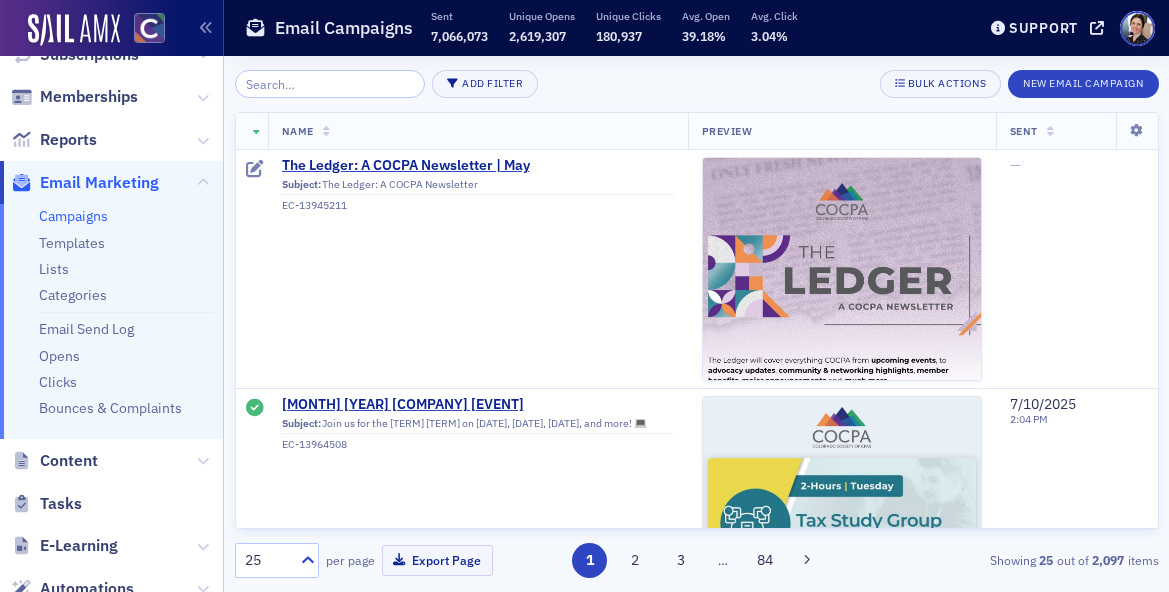 click on "Email Marketing" 